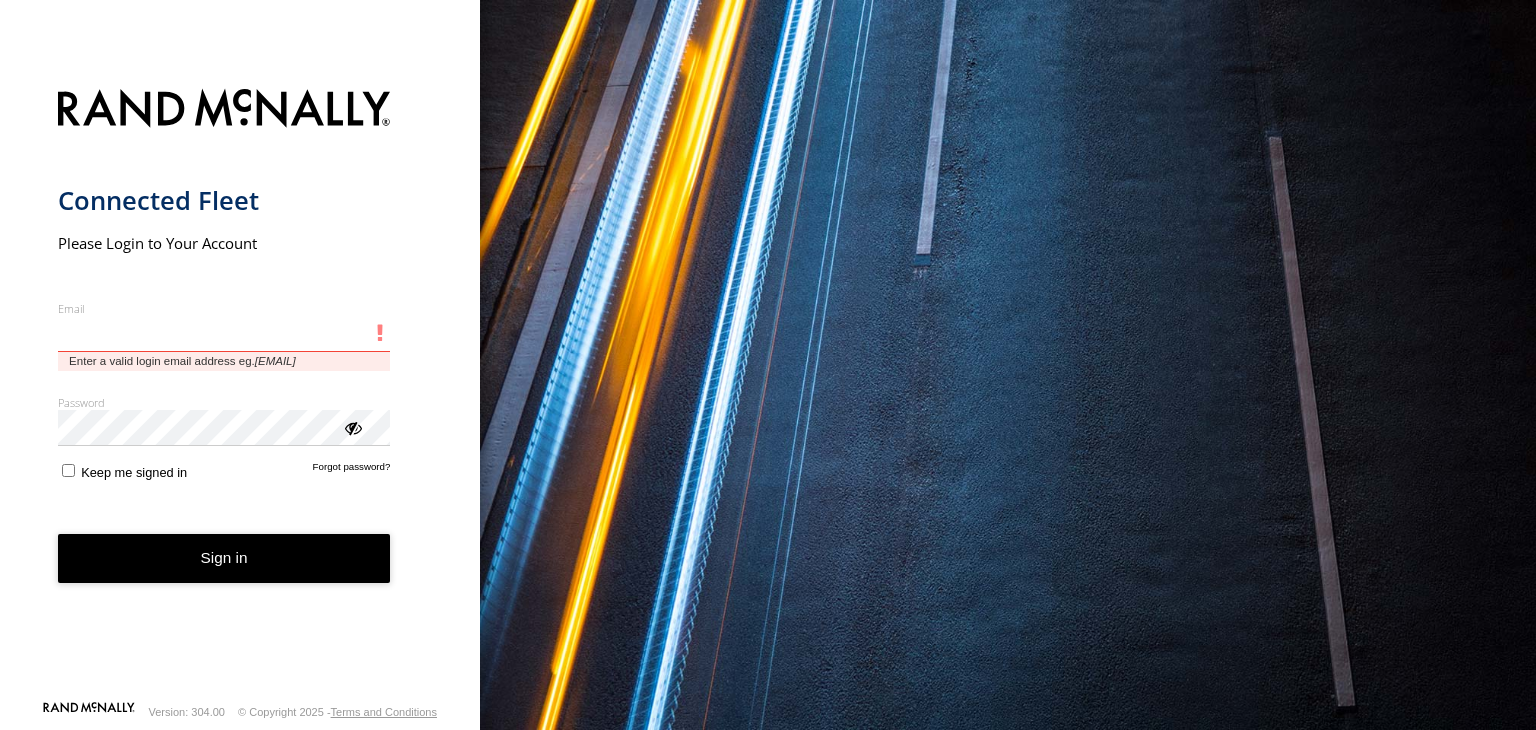 scroll, scrollTop: 0, scrollLeft: 0, axis: both 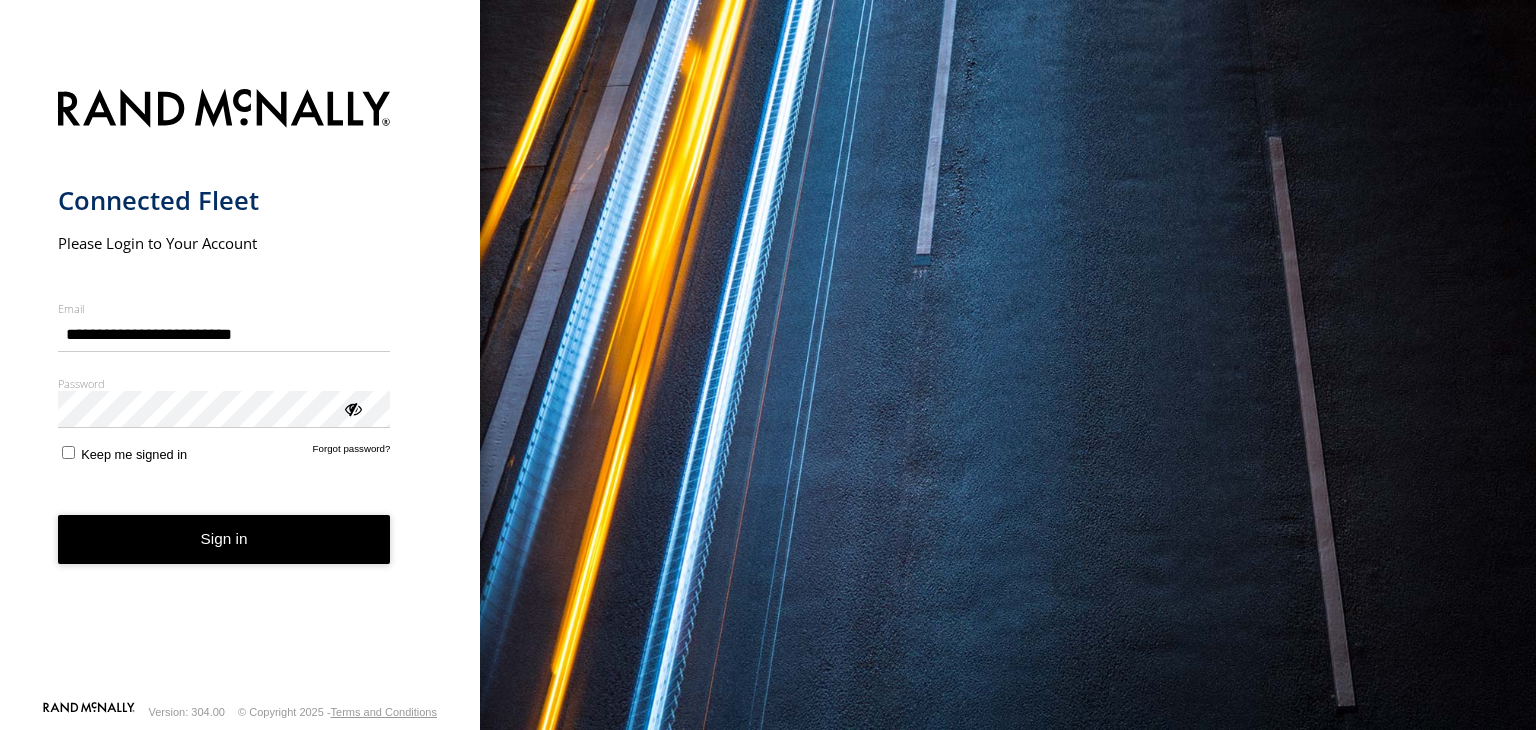 click on "Sign in" at bounding box center (224, 539) 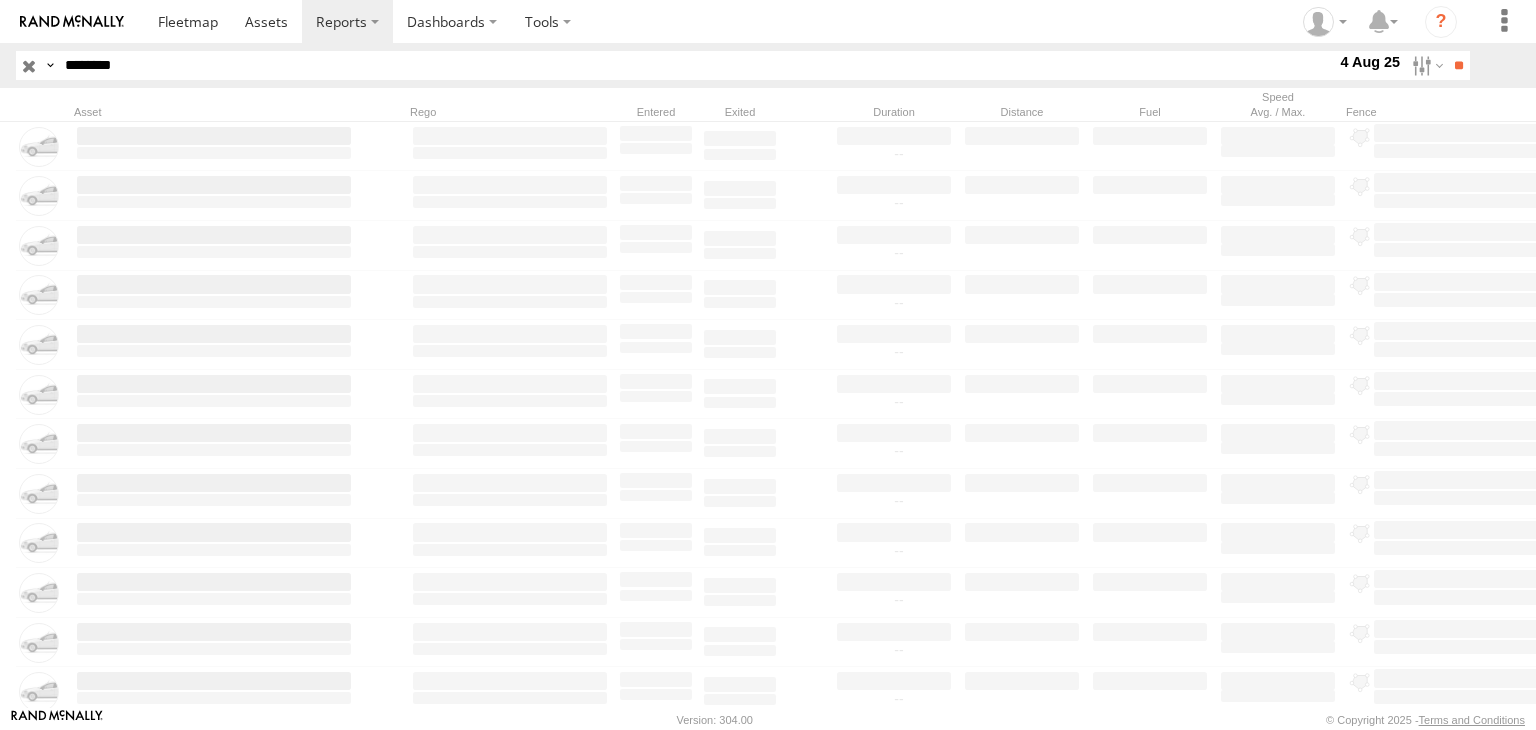 scroll, scrollTop: 0, scrollLeft: 0, axis: both 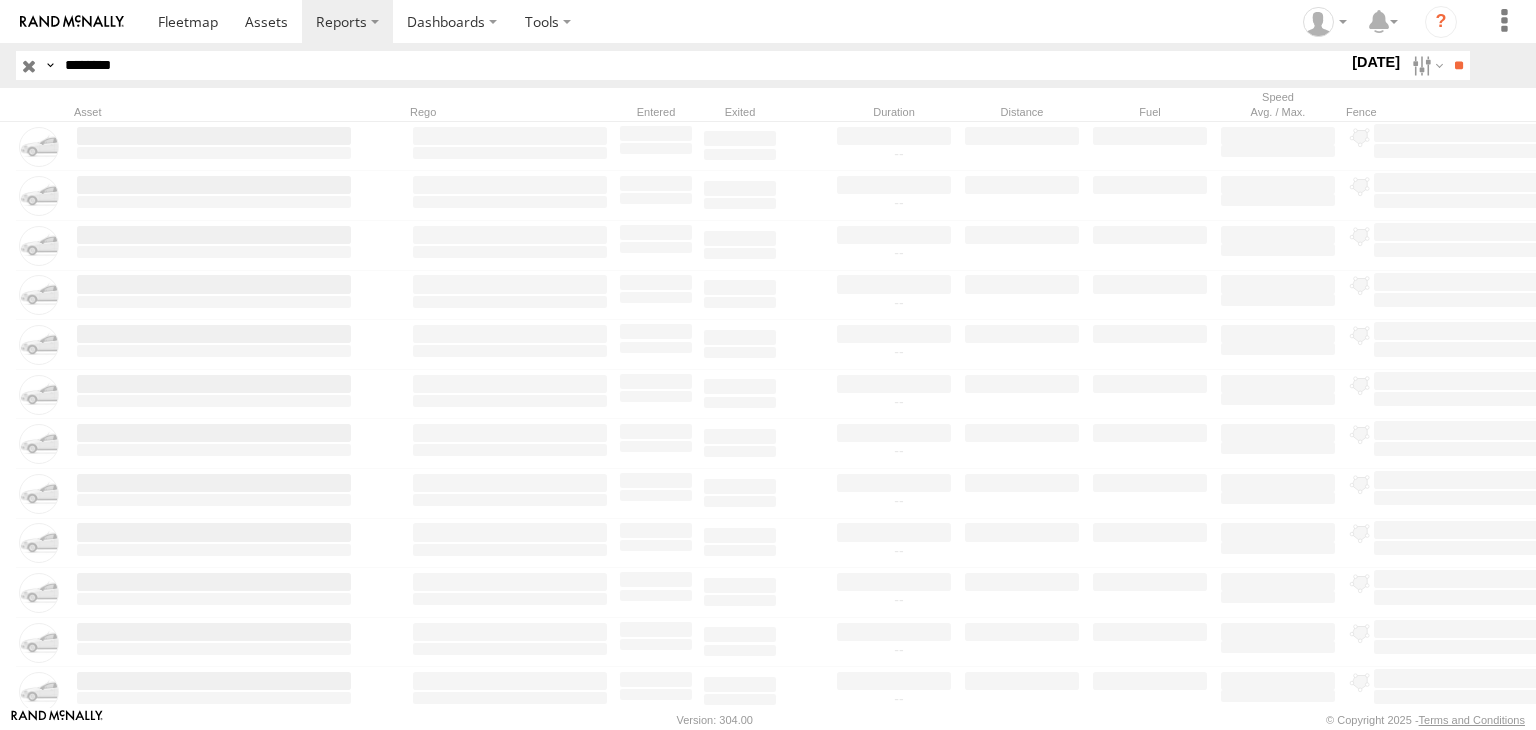 click at bounding box center (0, 0) 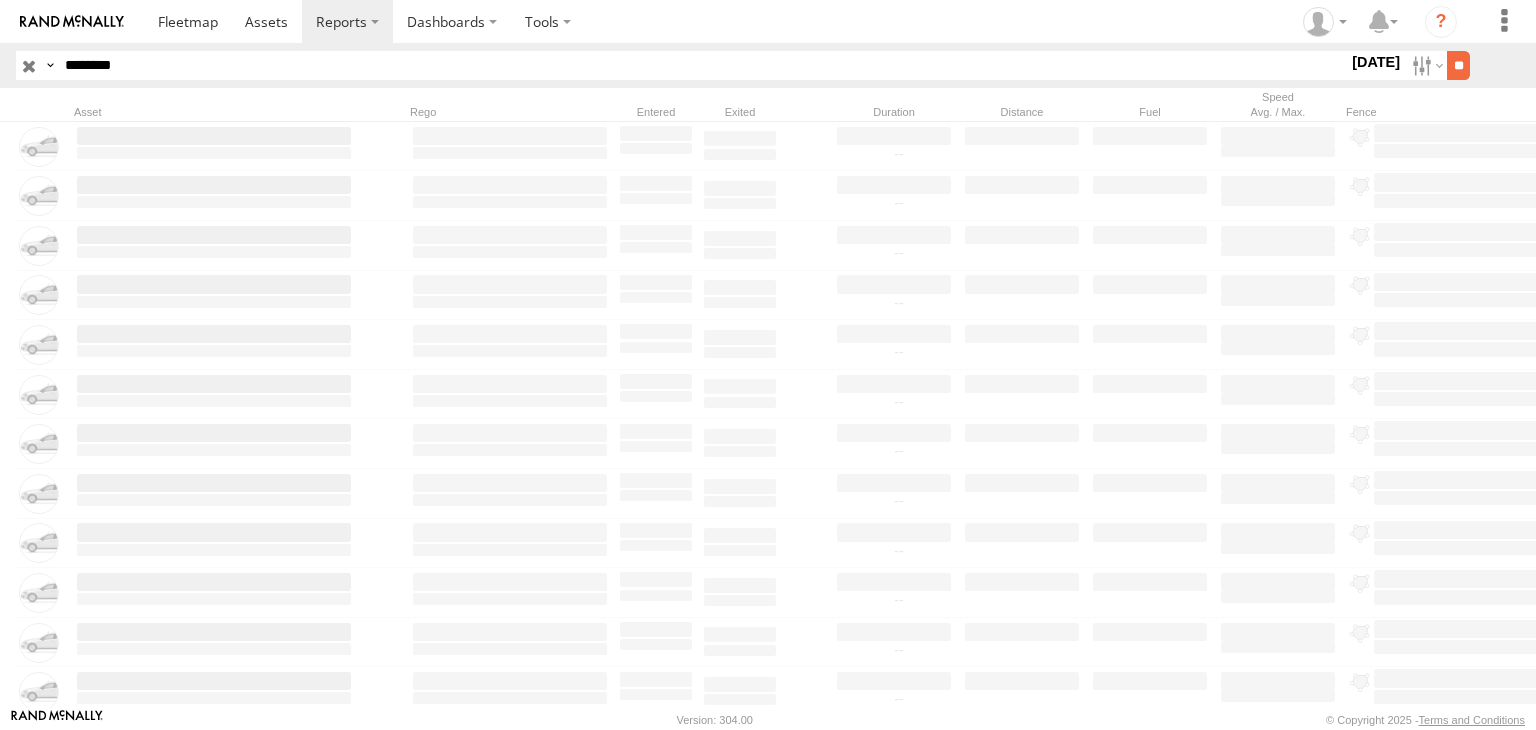 click on "**" at bounding box center [1458, 65] 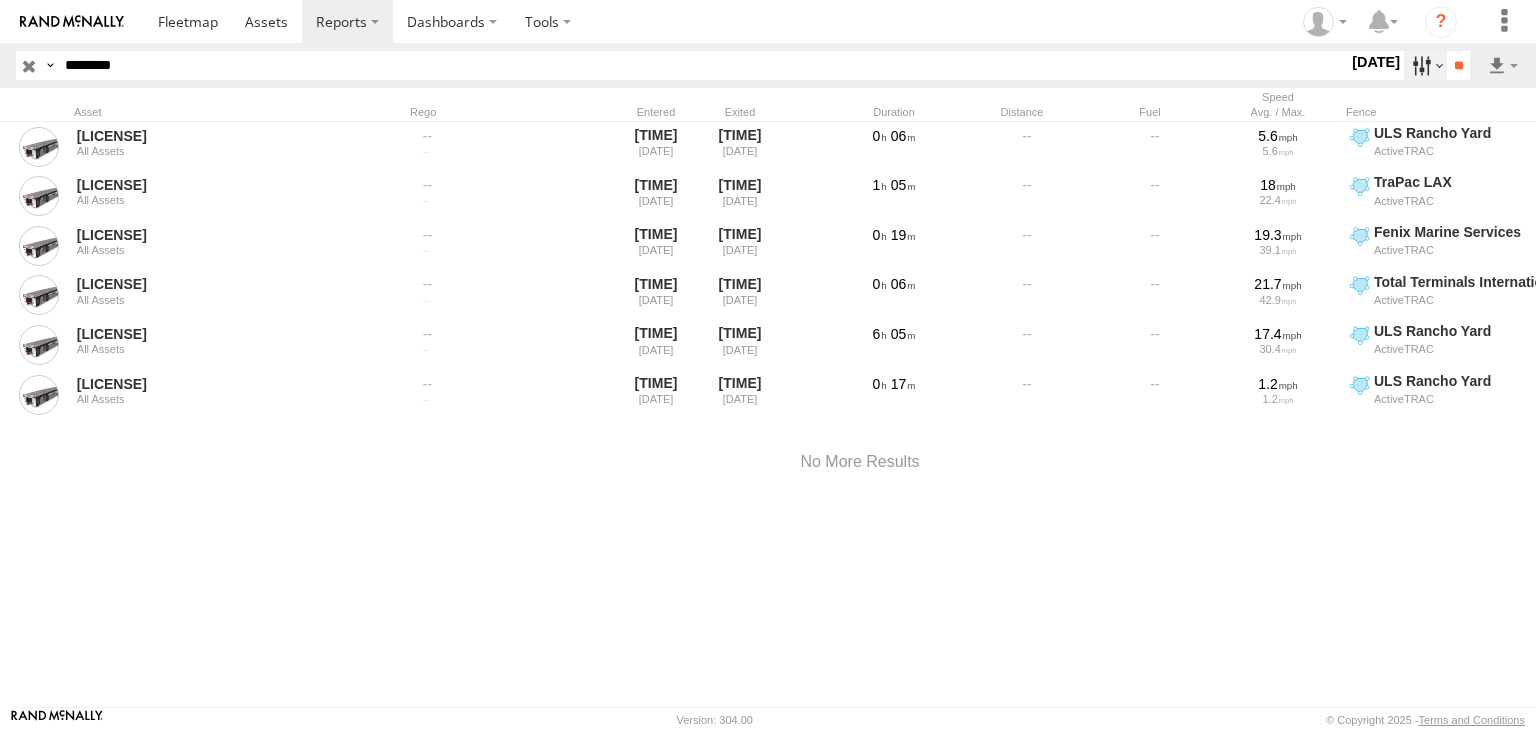 click at bounding box center [1425, 65] 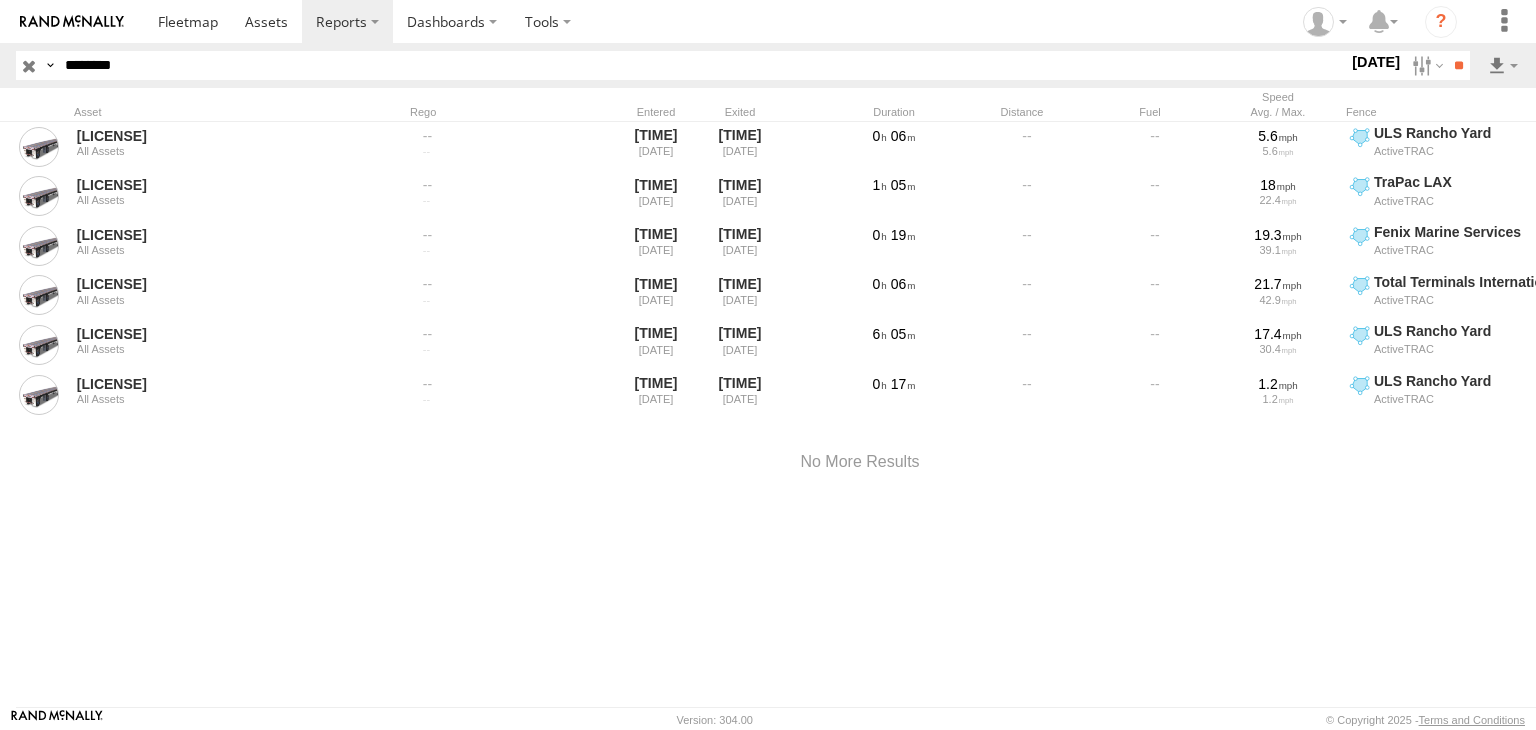 click at bounding box center [0, 0] 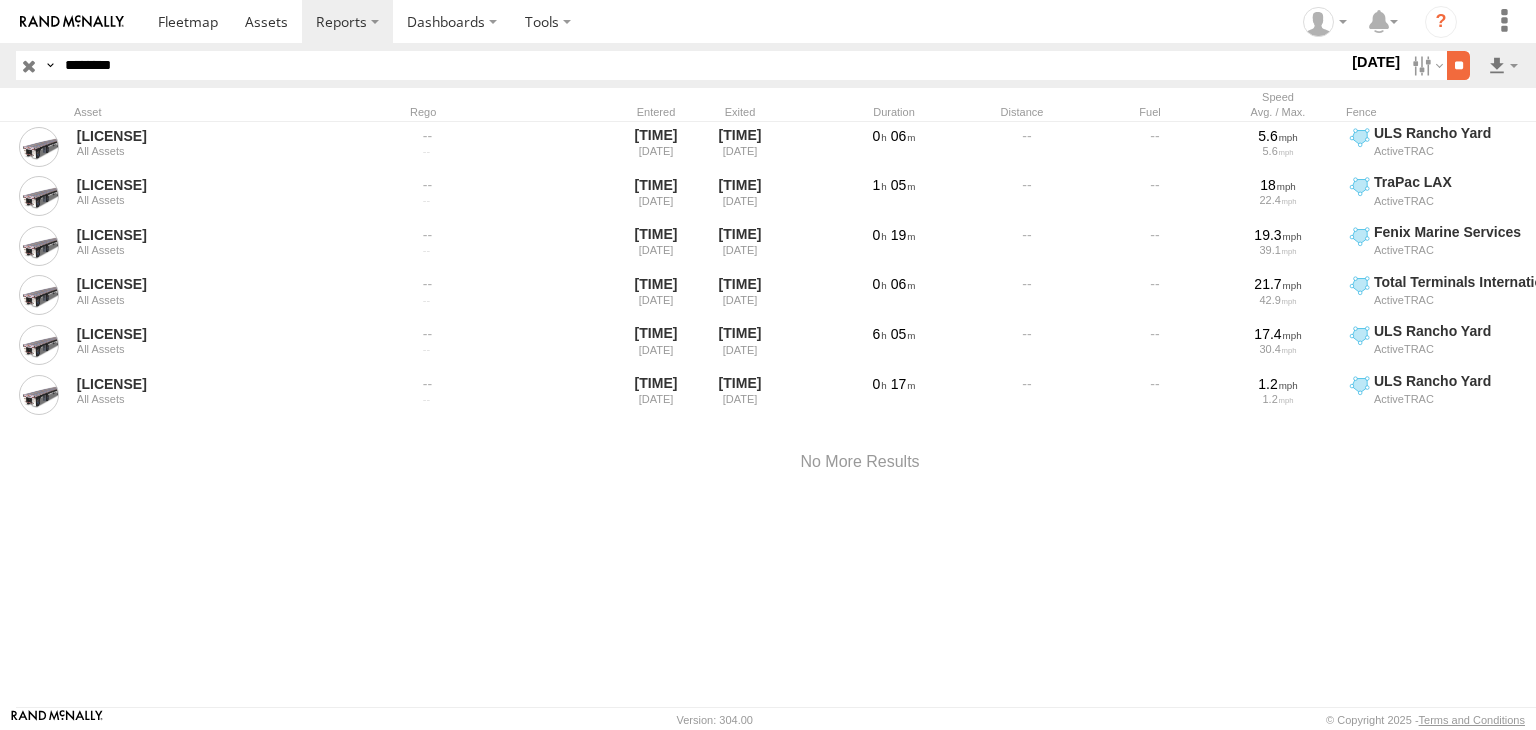 click on "**" at bounding box center [1458, 65] 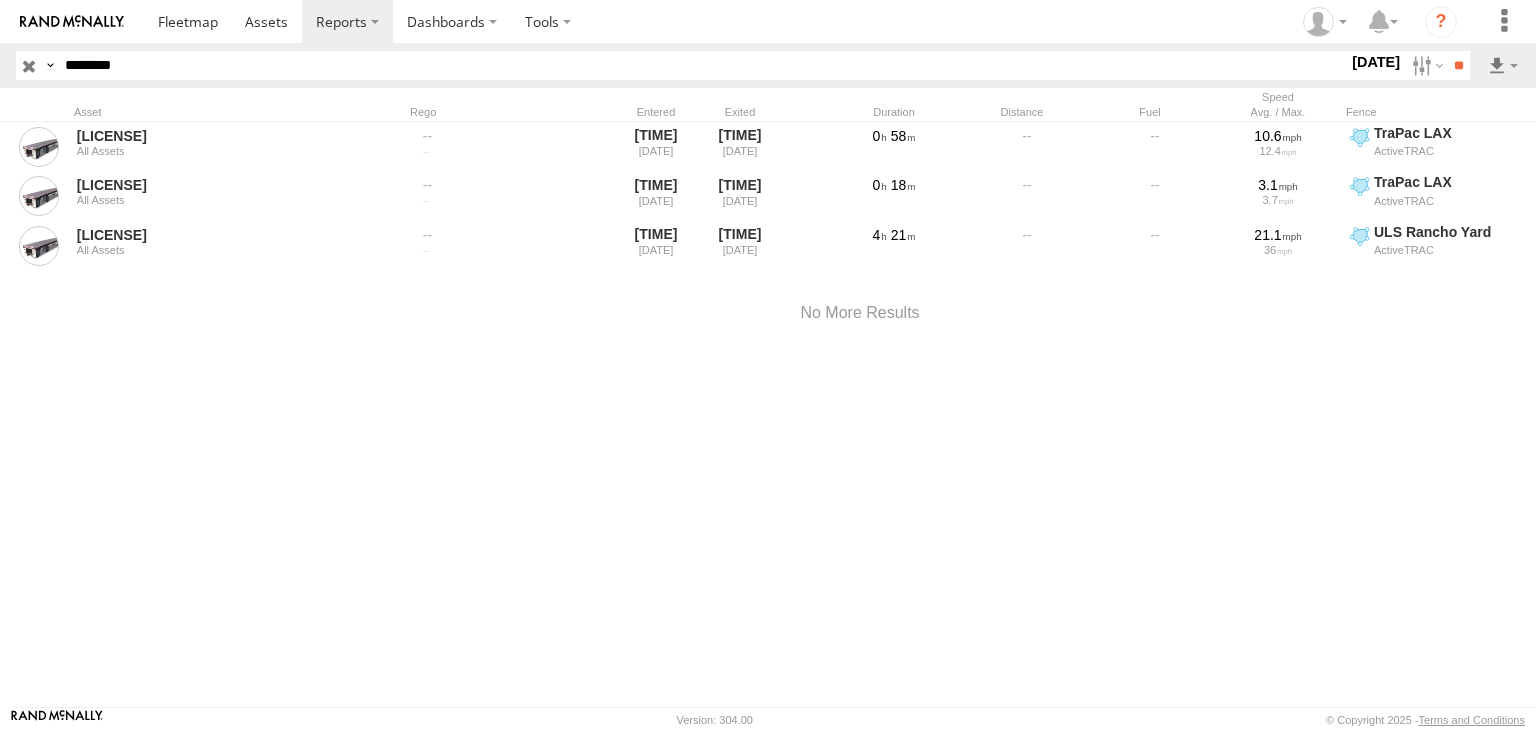 click at bounding box center (29, 65) 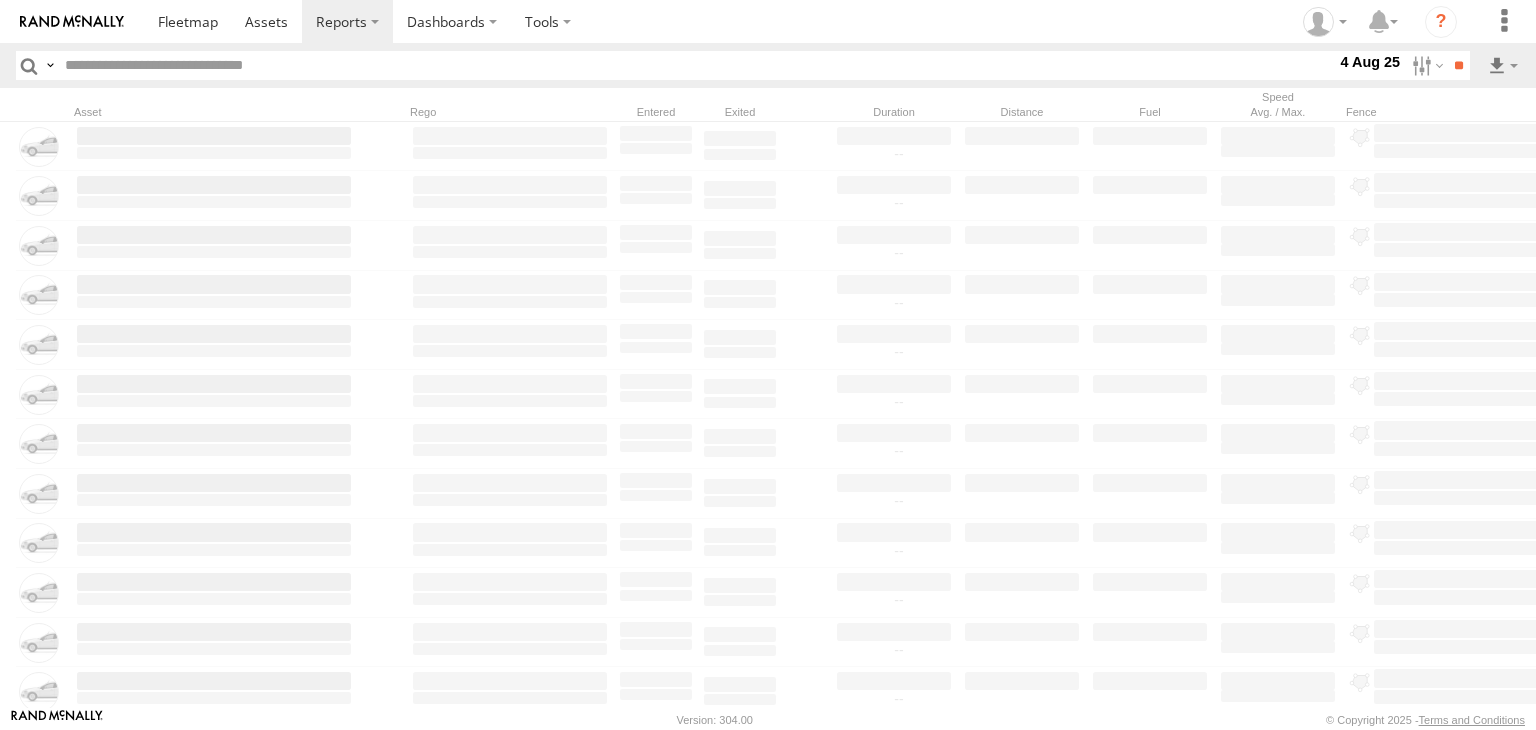 paste on "********" 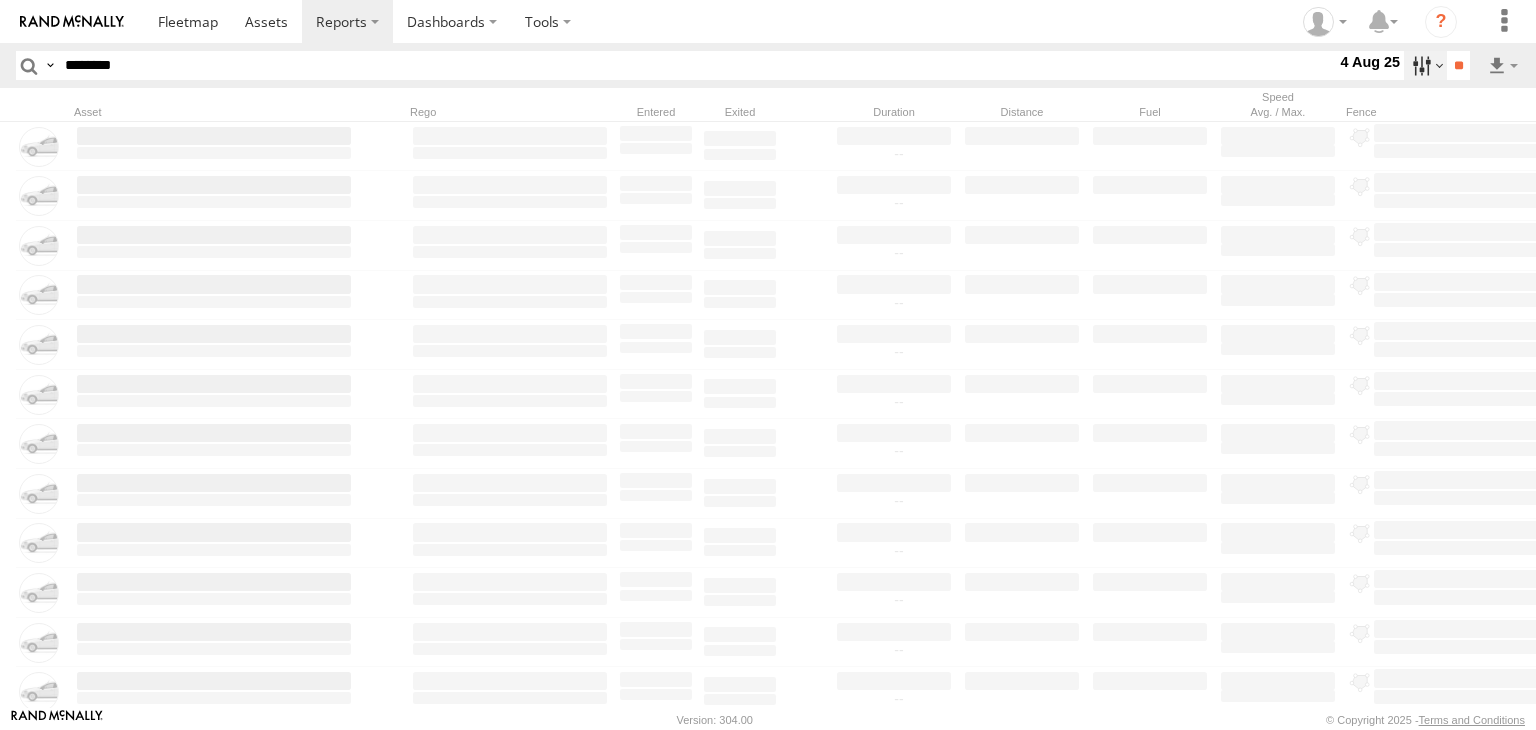 type on "********" 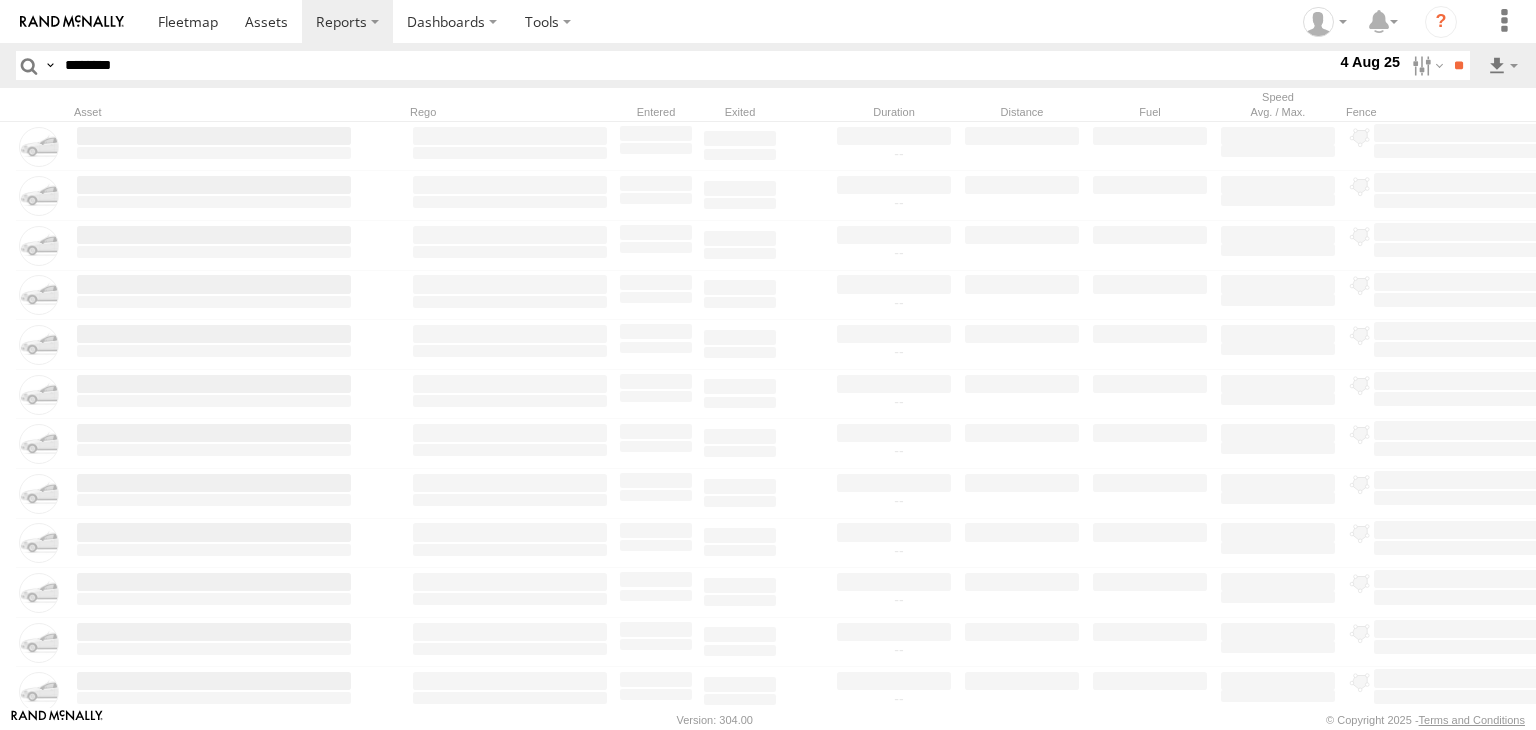 click at bounding box center [0, 0] 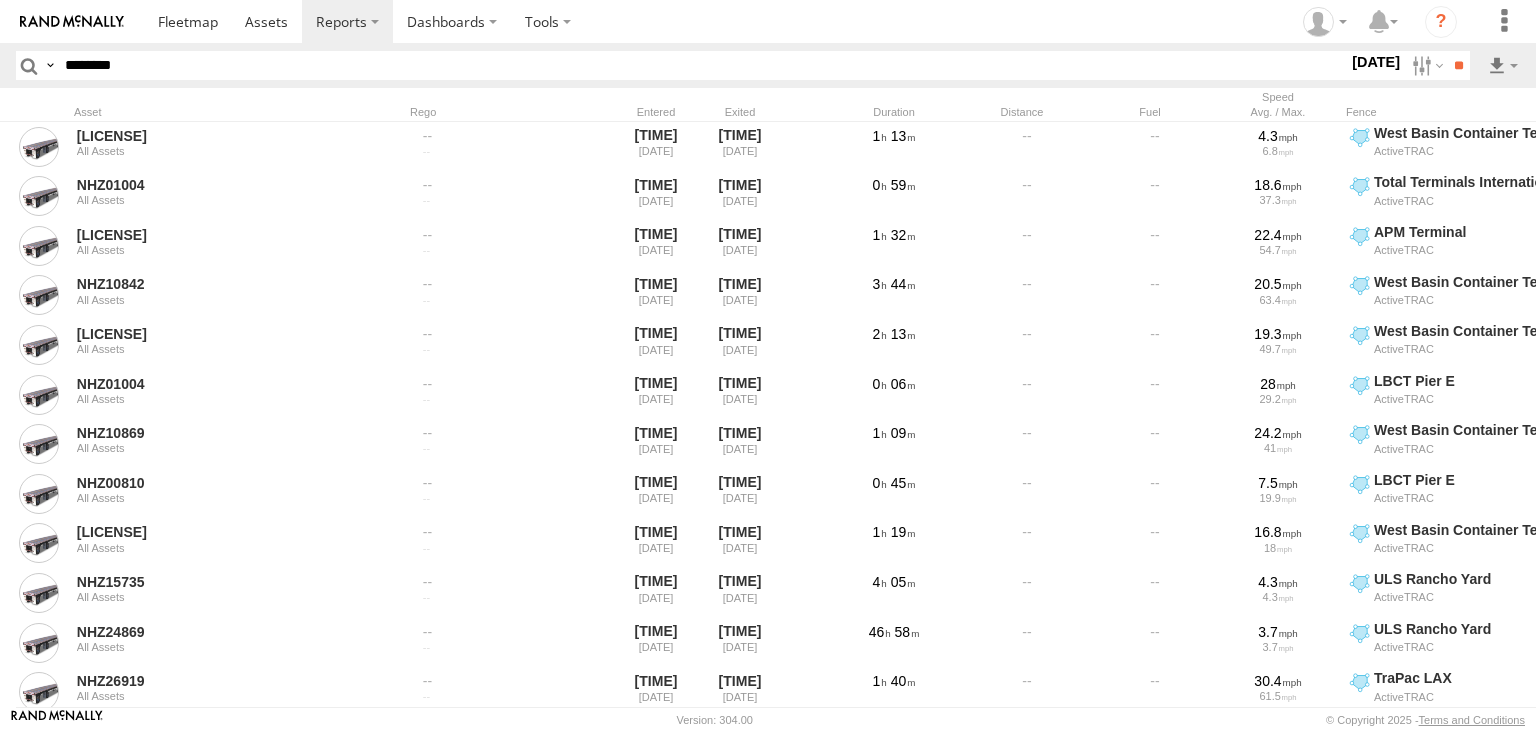 click on "[DATE]" at bounding box center (1376, 62) 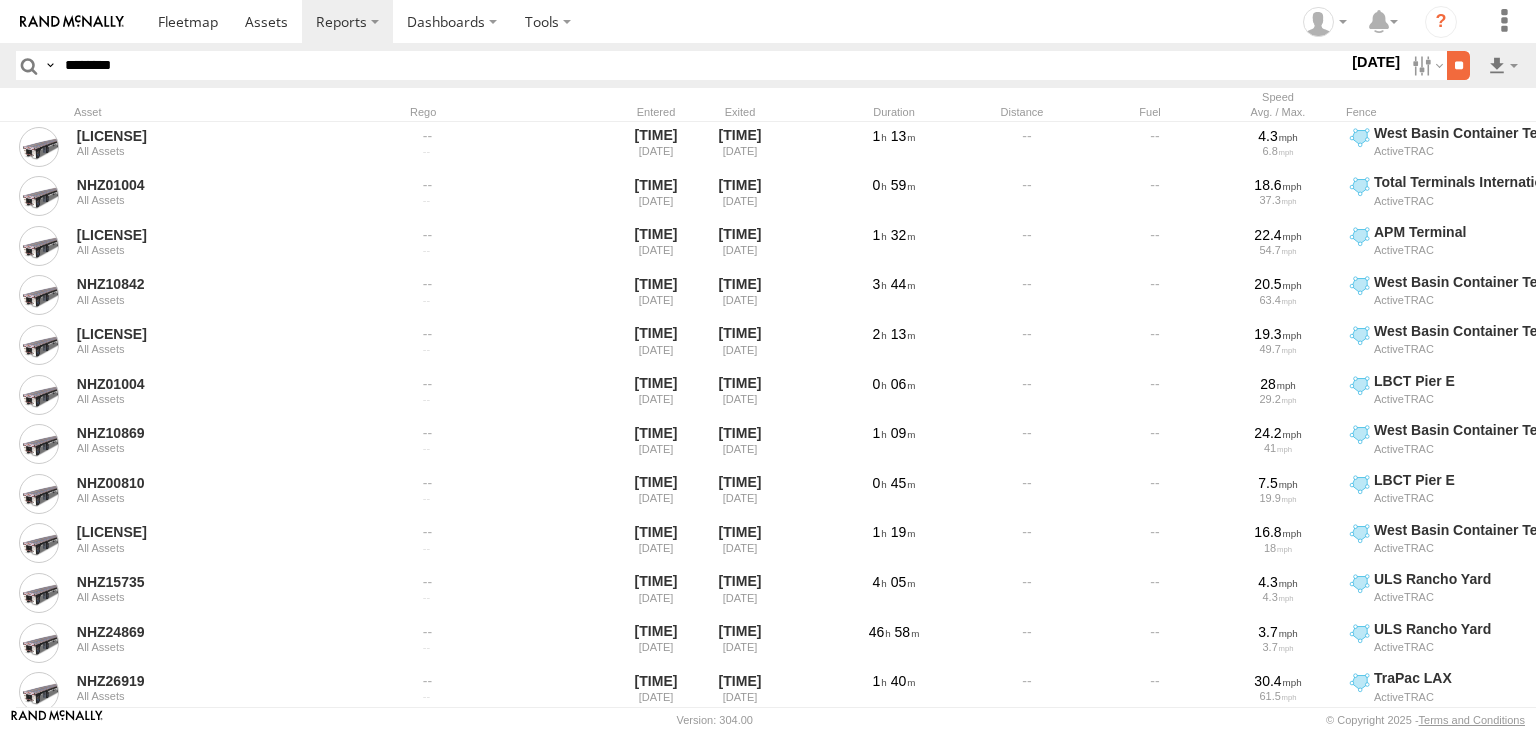 click on "**" at bounding box center (1458, 65) 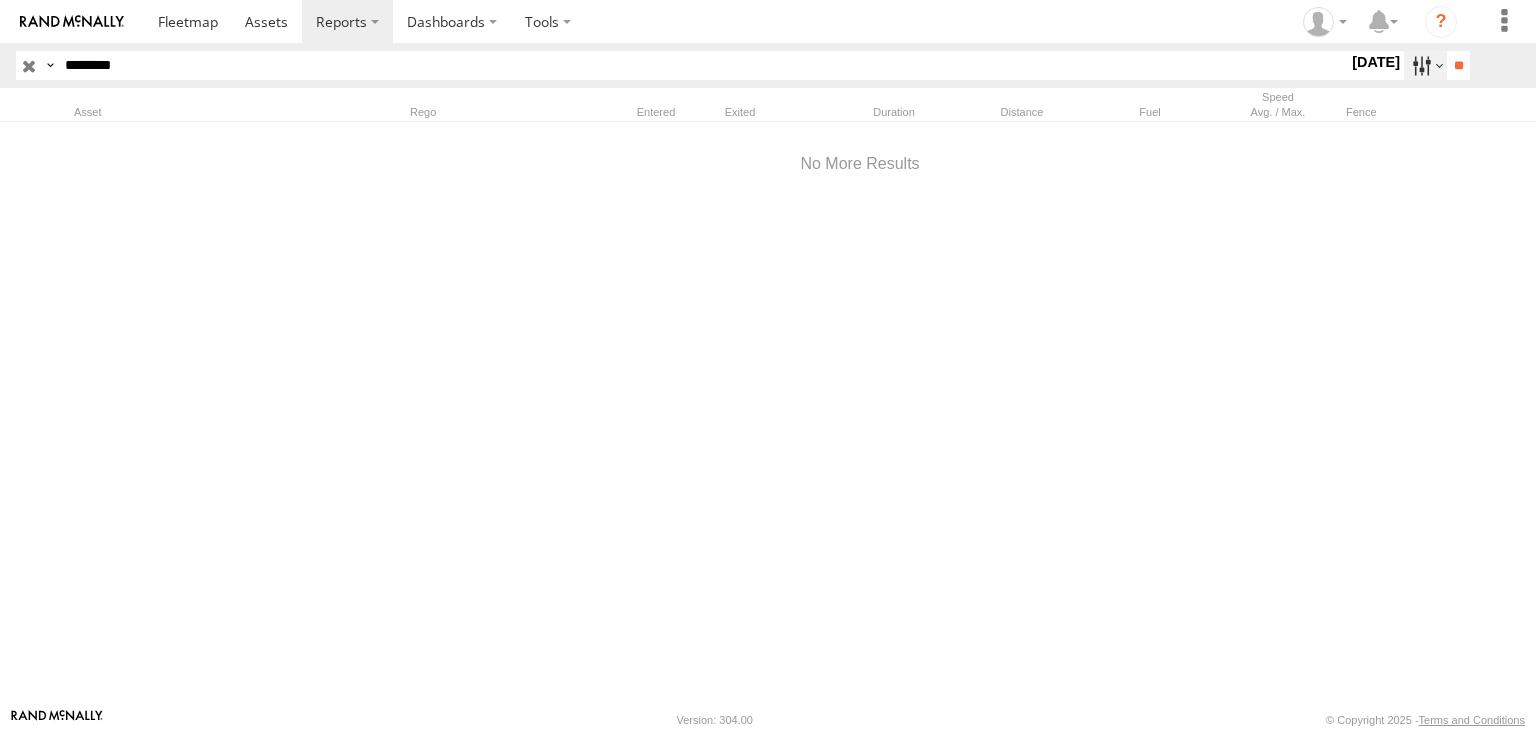 click at bounding box center (1425, 65) 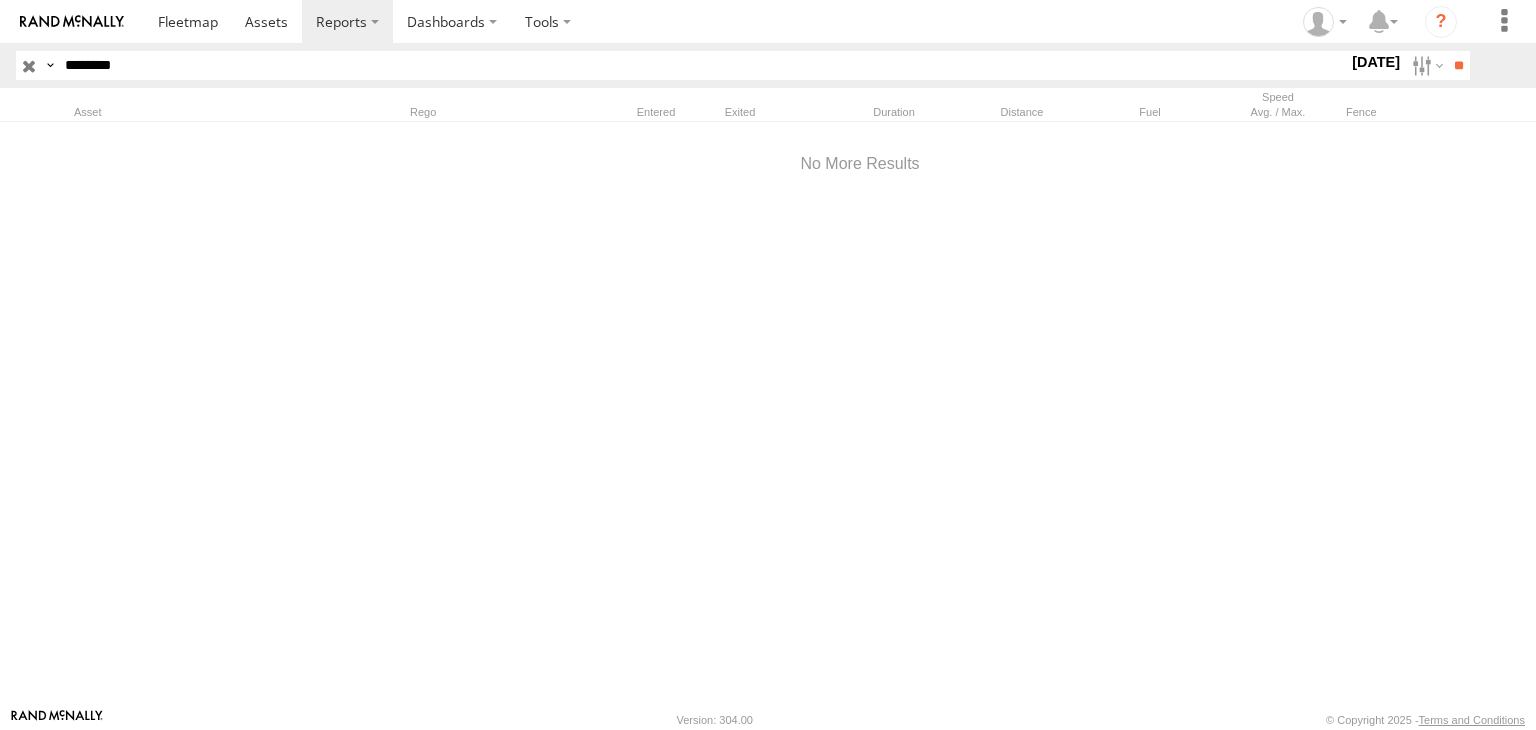 click on "S
M
T
W
T
F
S" at bounding box center [0, 0] 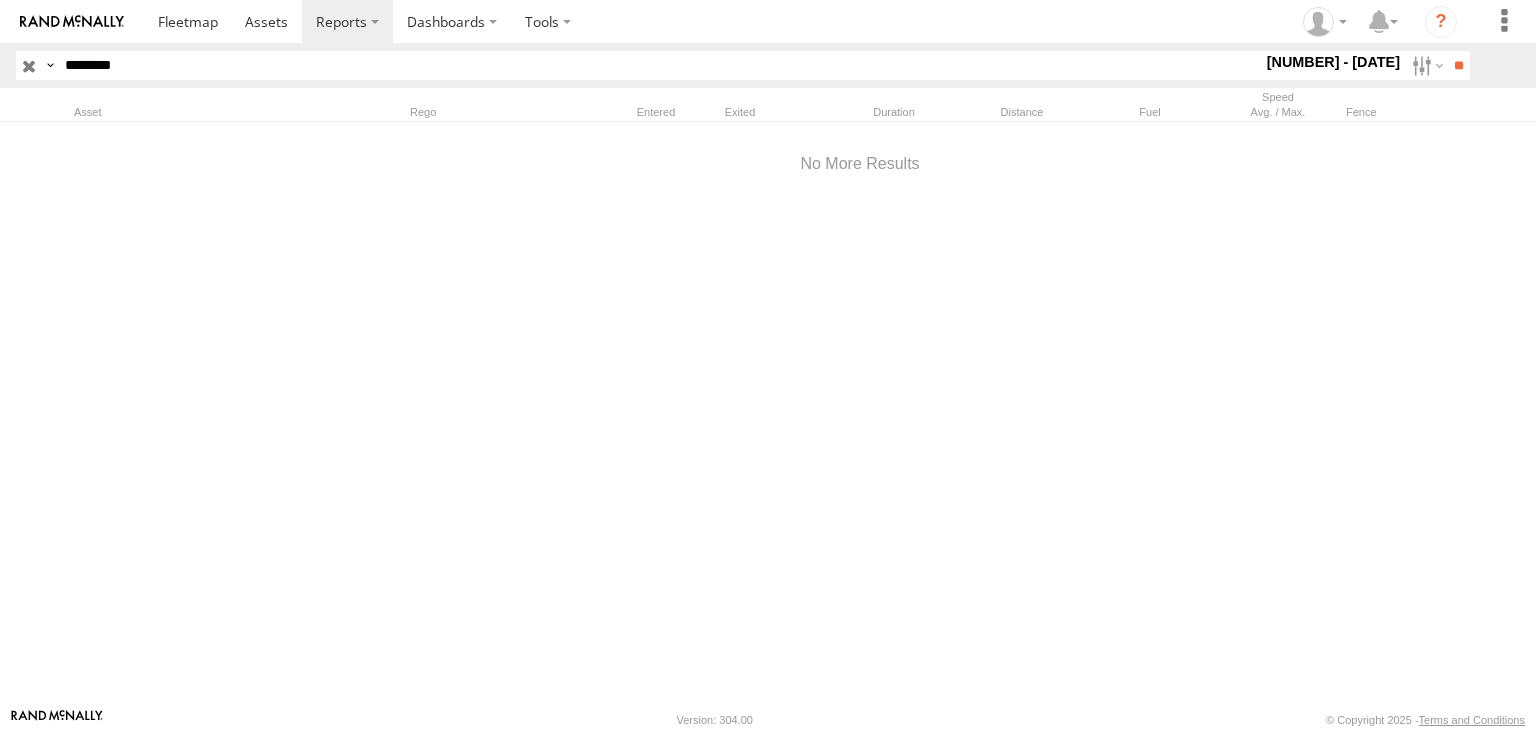 click at bounding box center (0, 0) 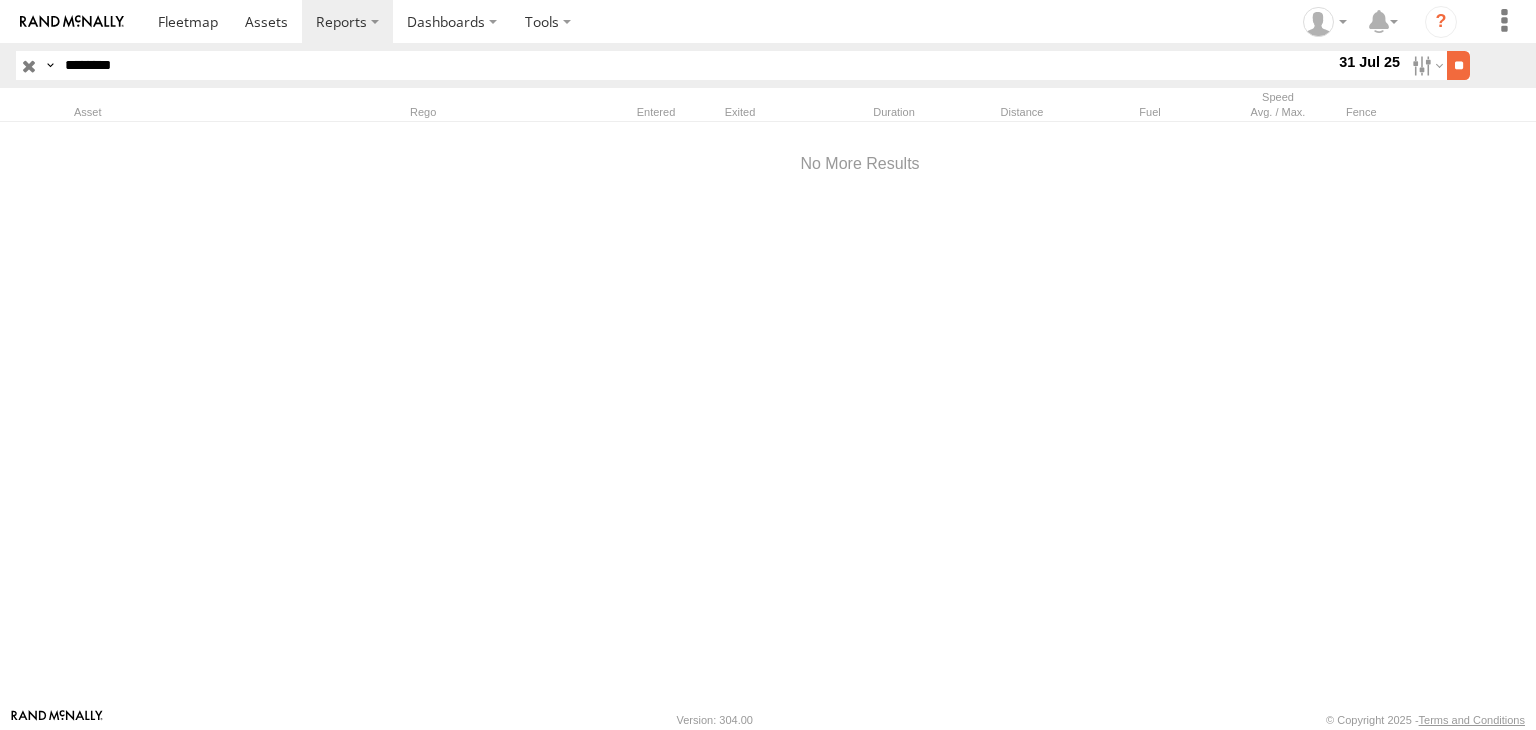 click on "**" at bounding box center [1458, 65] 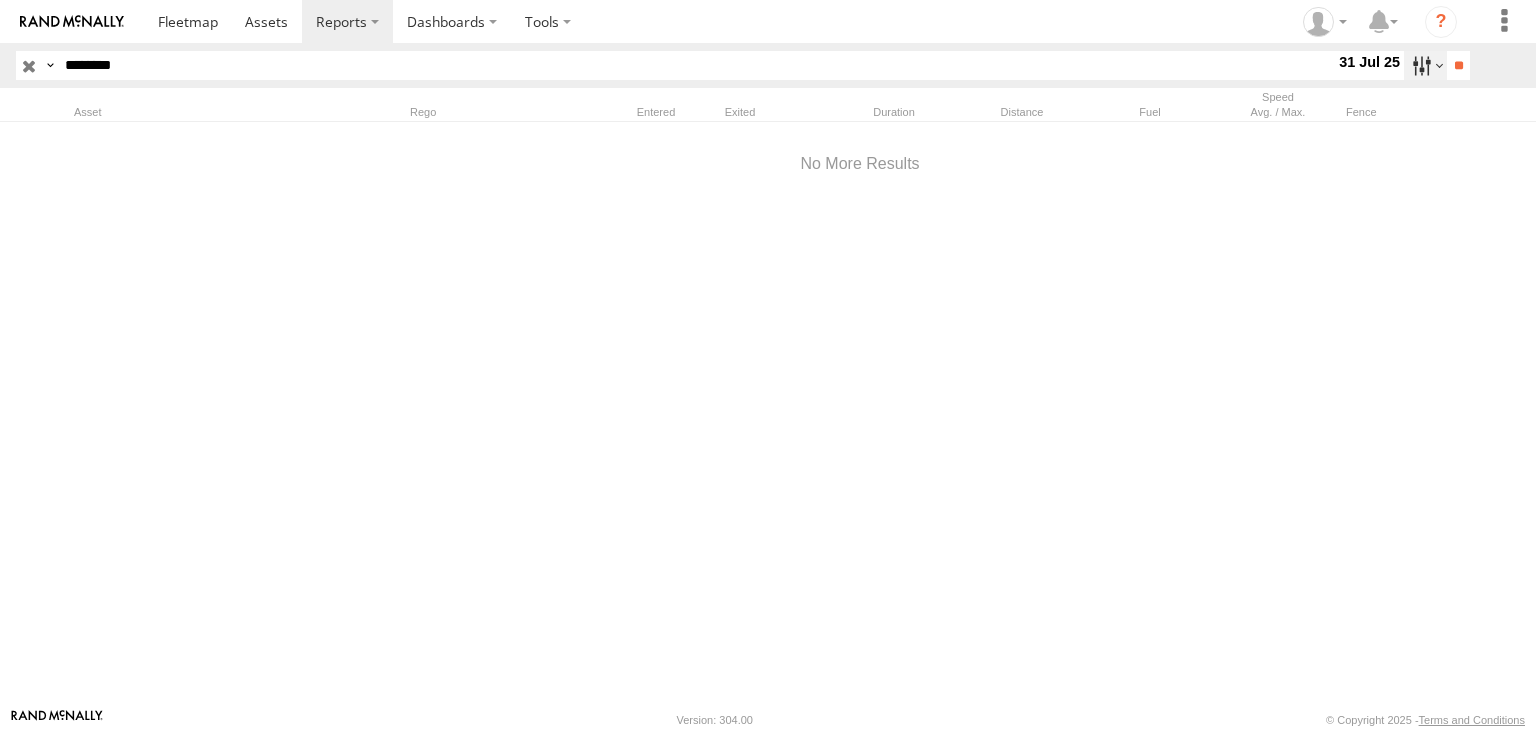 click at bounding box center (1425, 65) 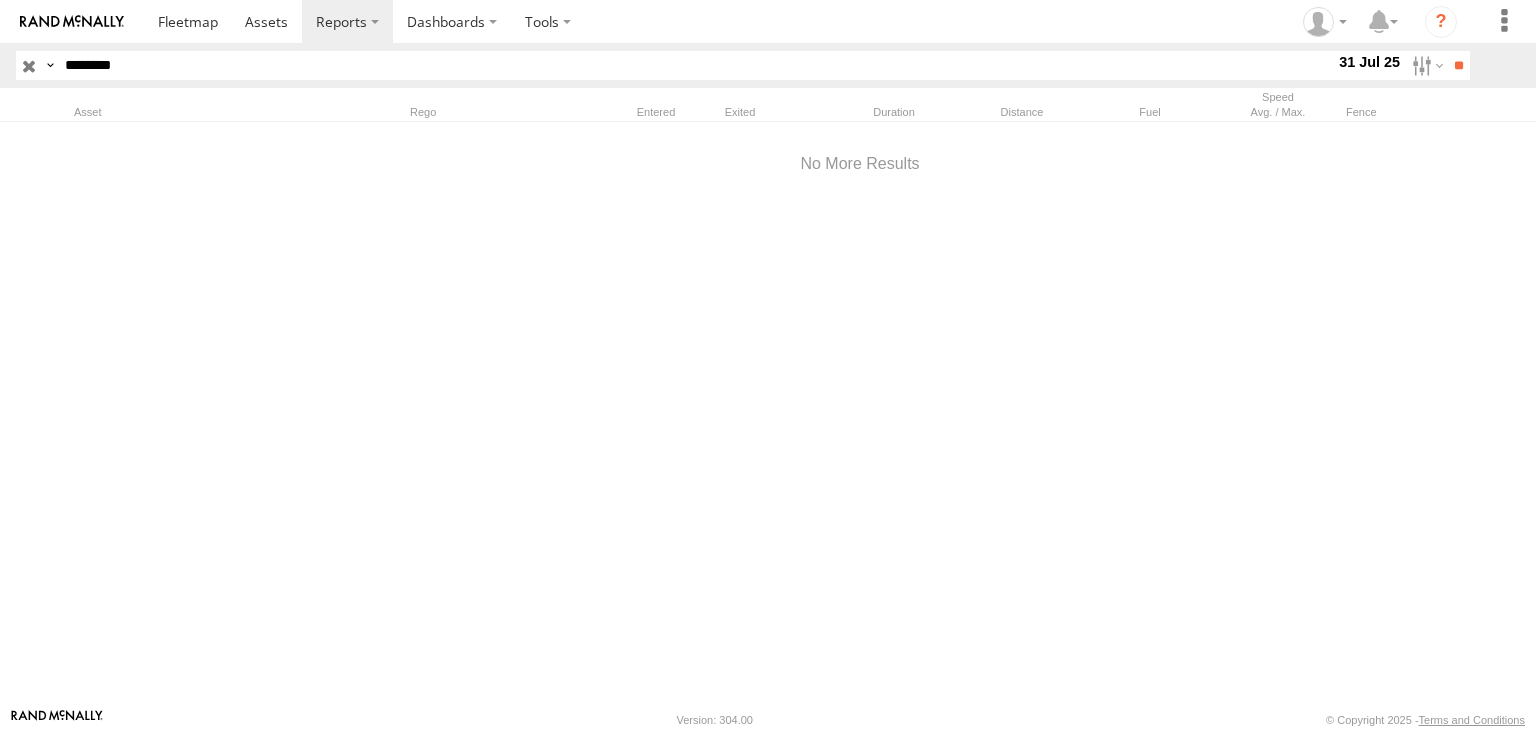 click at bounding box center [0, 0] 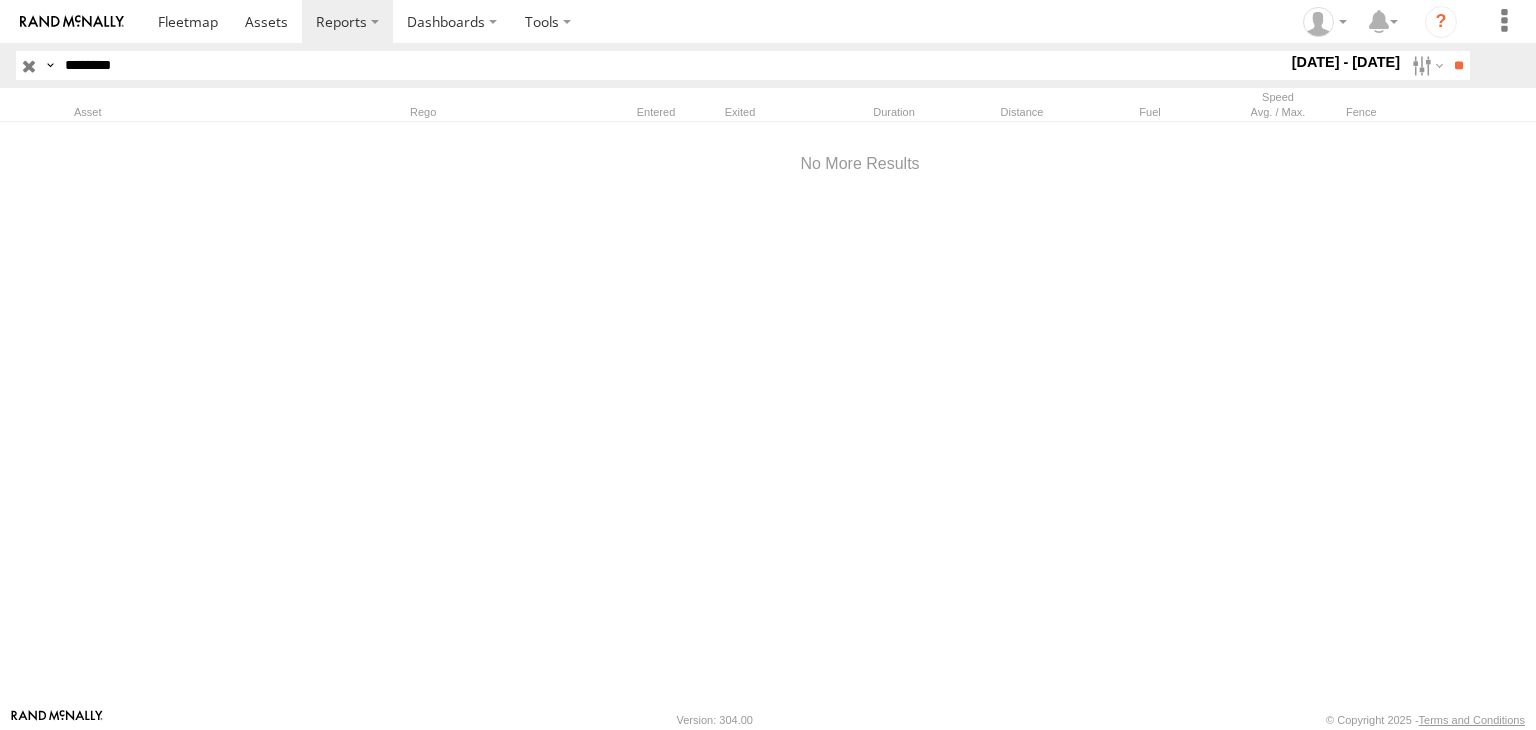 click at bounding box center [0, 0] 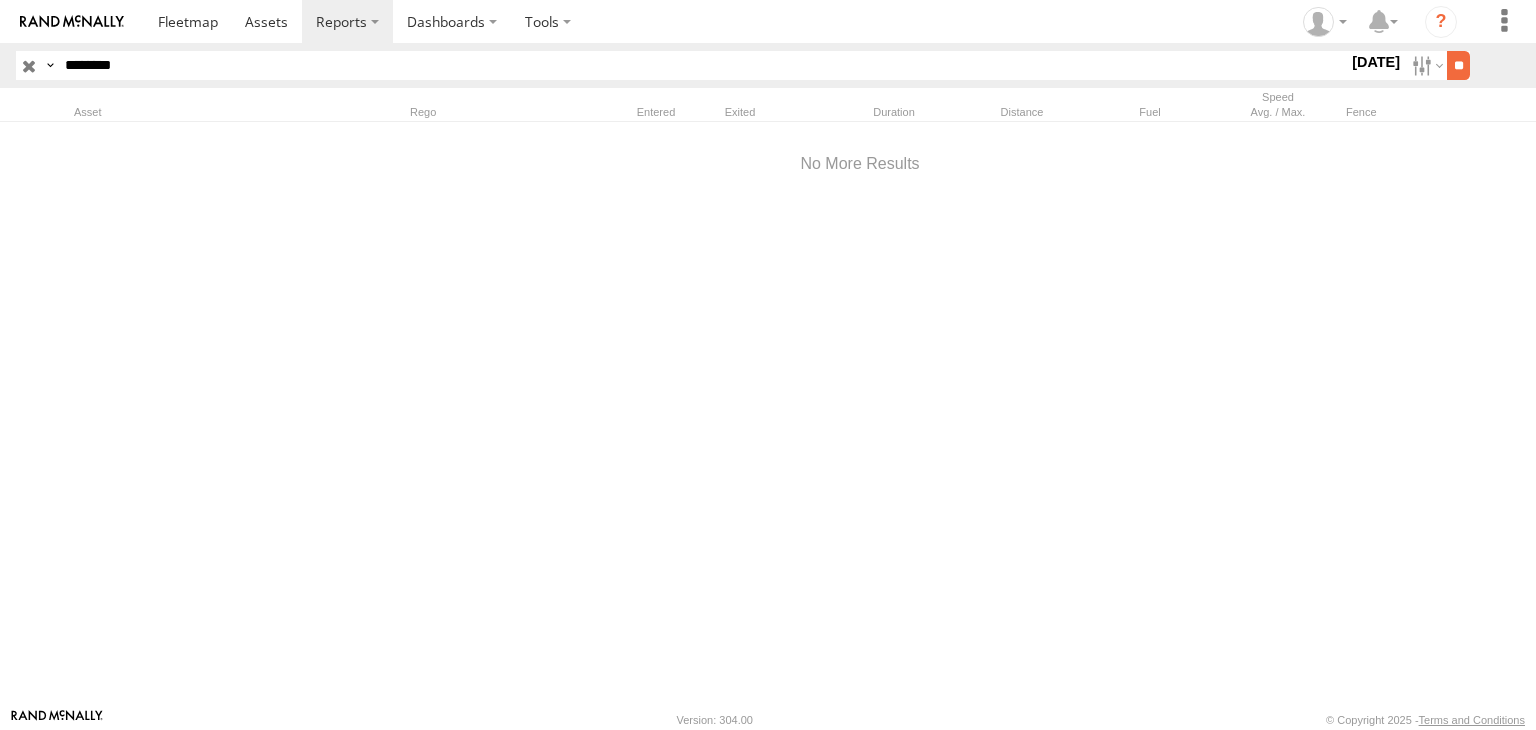 click on "**" at bounding box center [1458, 65] 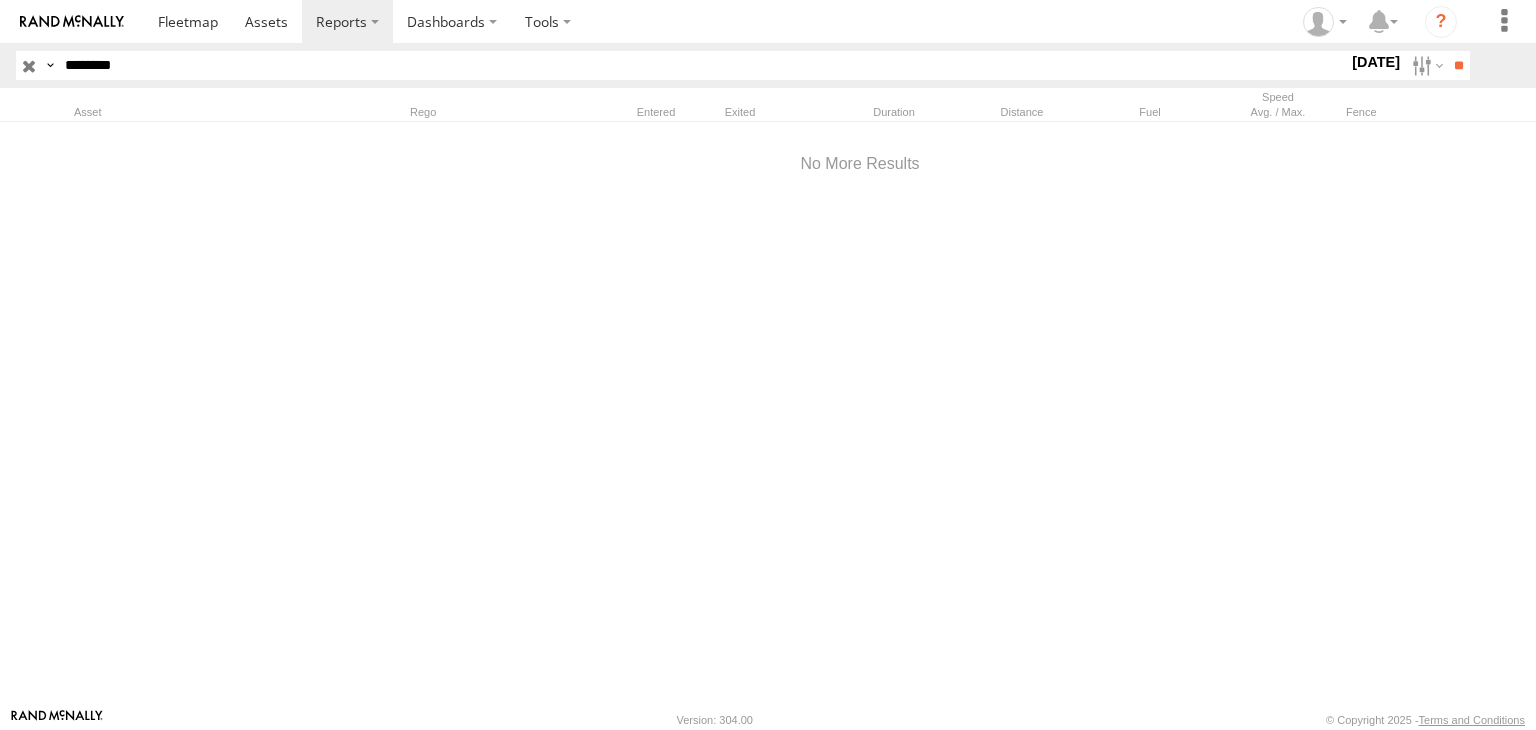 drag, startPoint x: 19, startPoint y: 69, endPoint x: 147, endPoint y: 65, distance: 128.06248 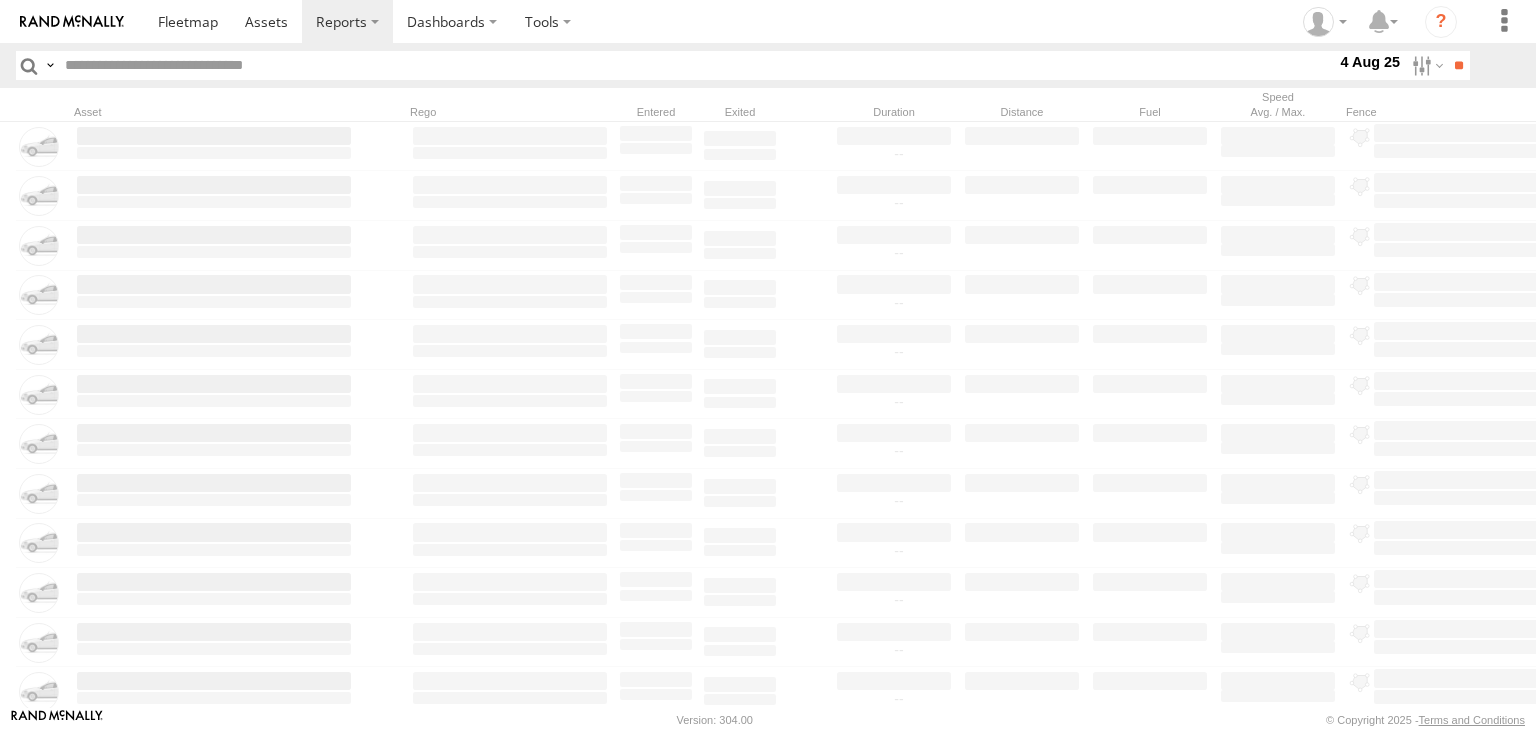 paste on "********" 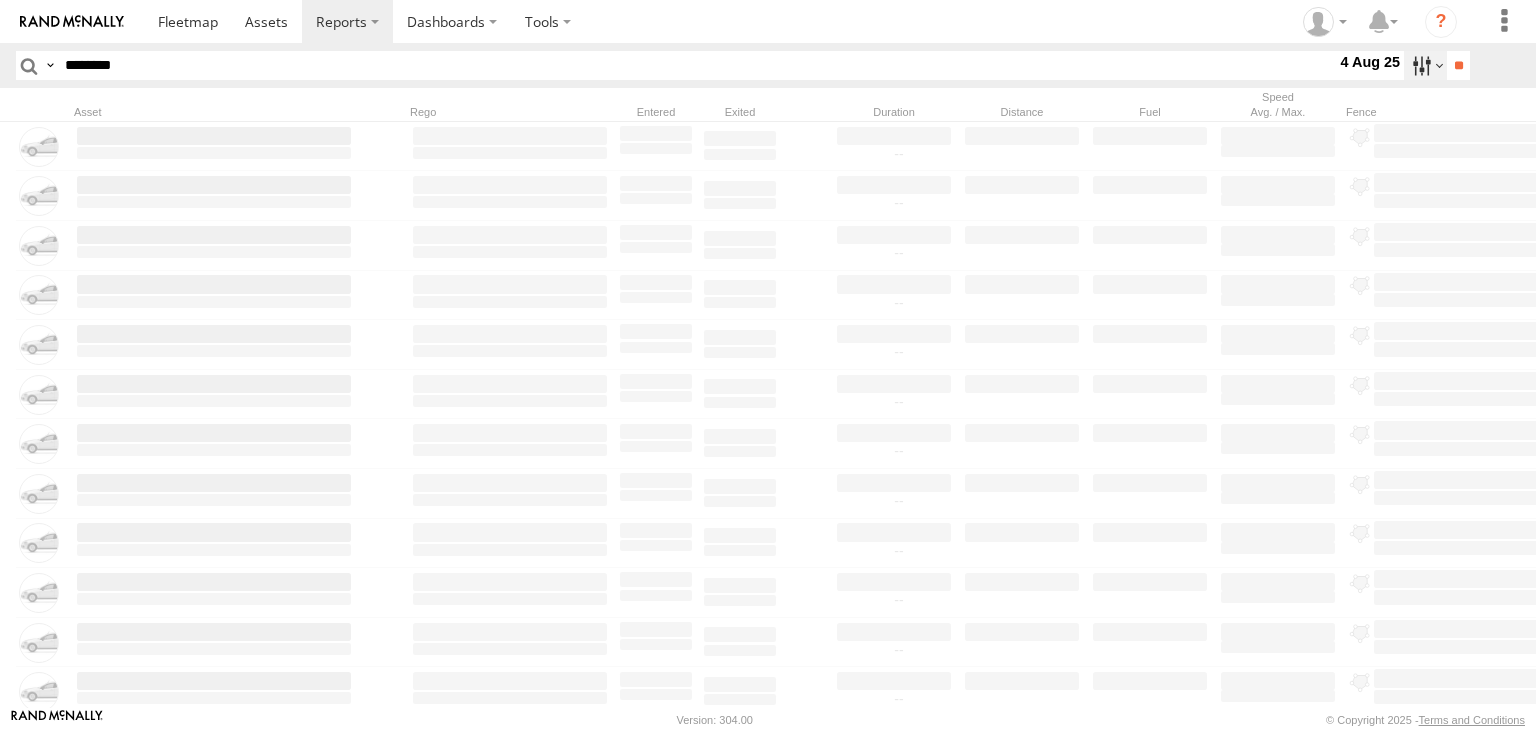 type on "********" 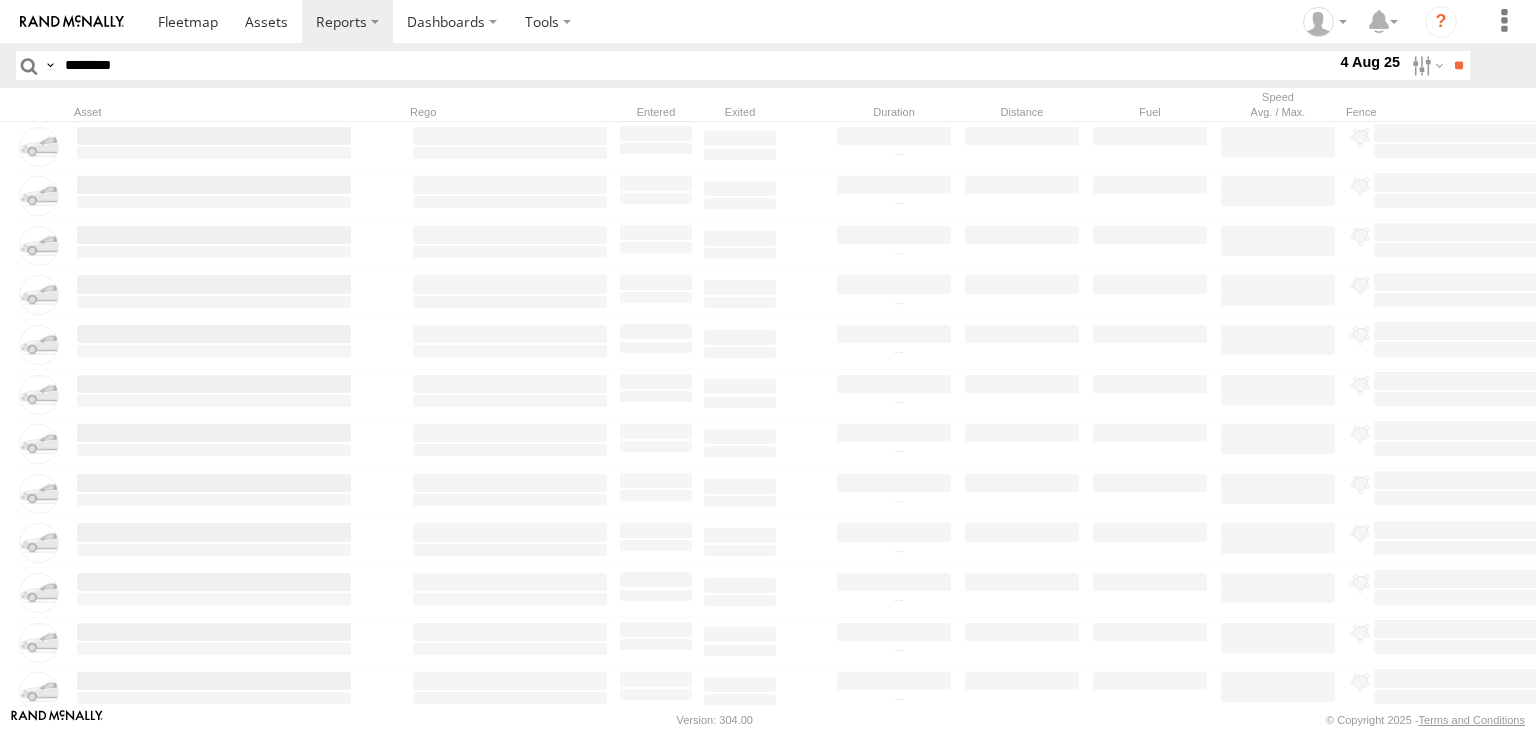 click at bounding box center [0, 0] 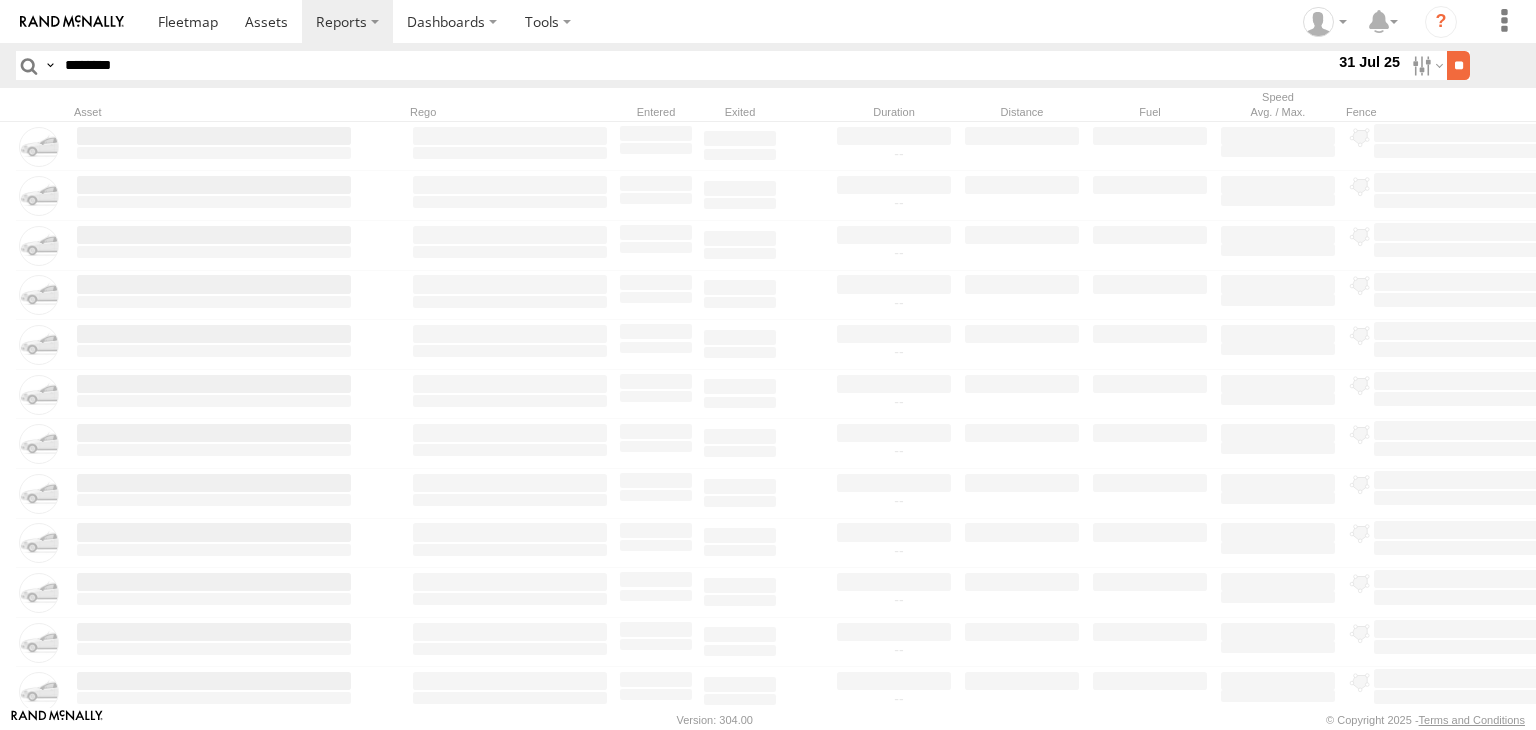 click on "**" at bounding box center [1458, 65] 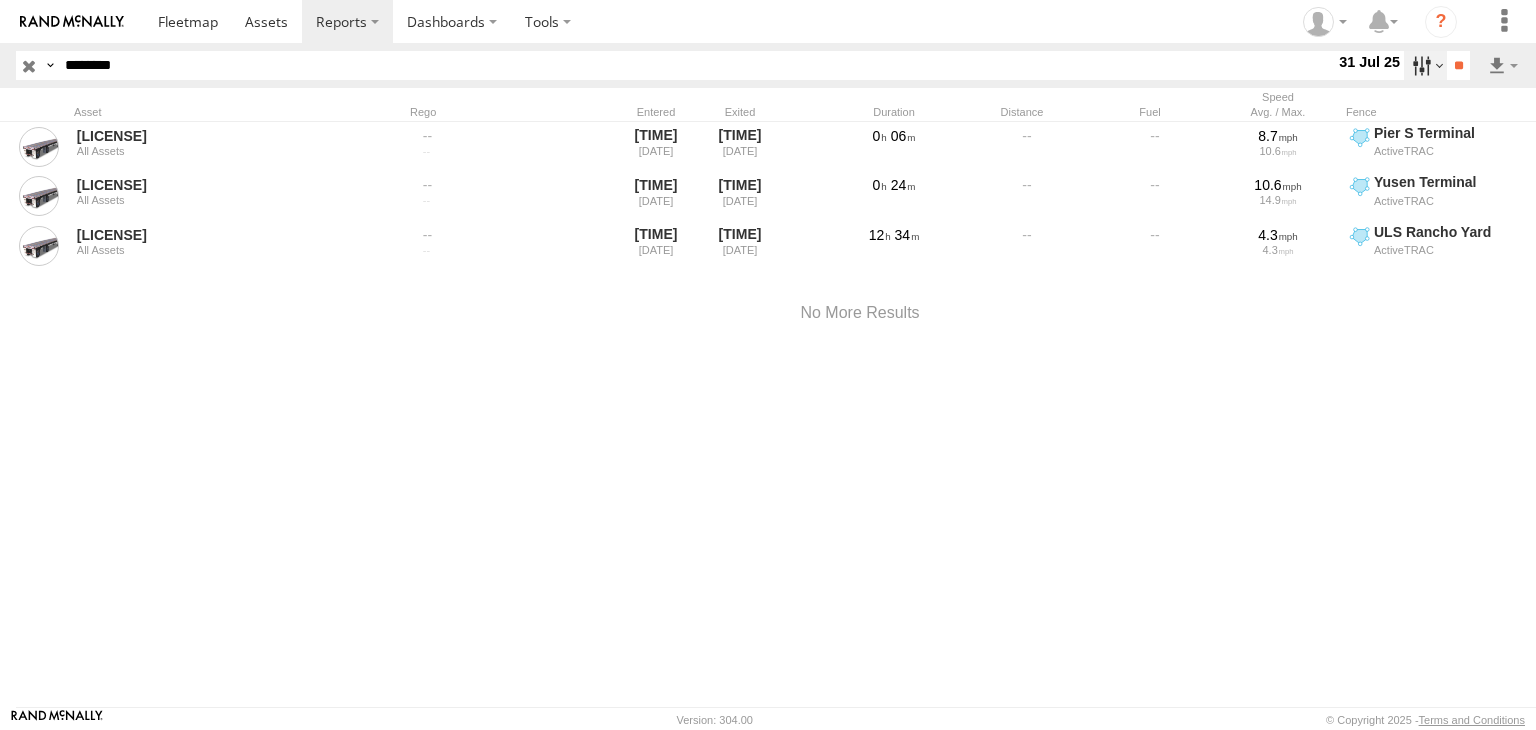 click at bounding box center [1425, 65] 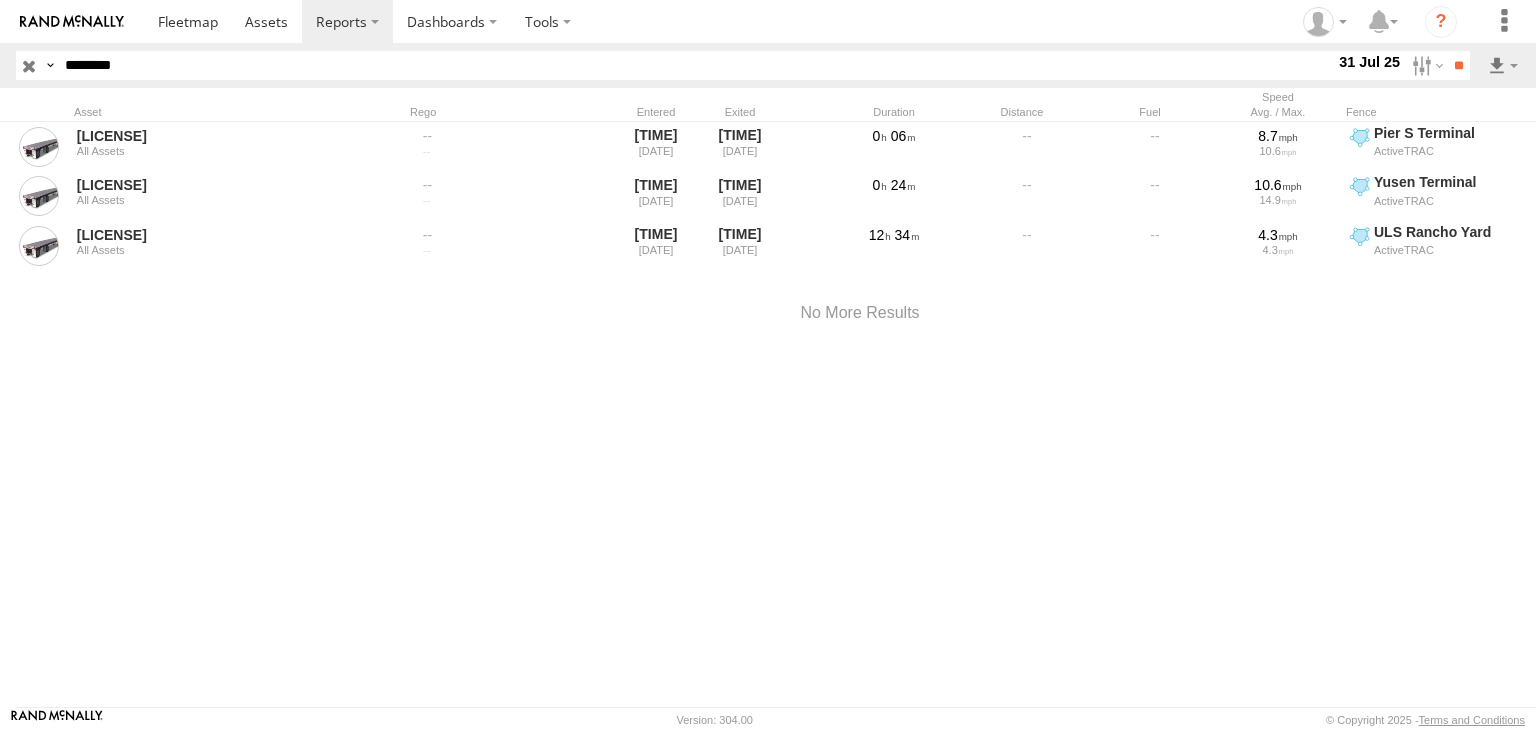 click at bounding box center (0, 0) 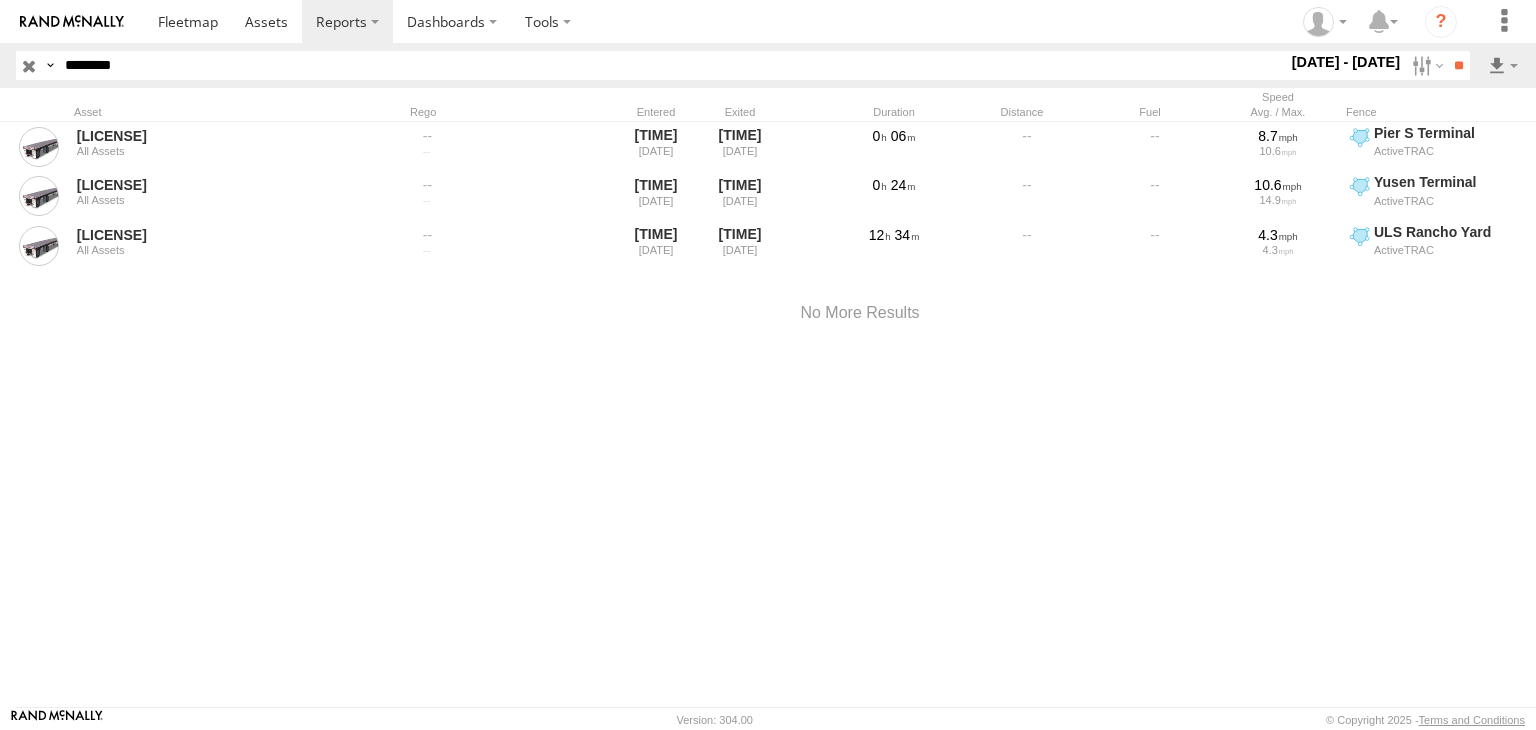 click at bounding box center [0, 0] 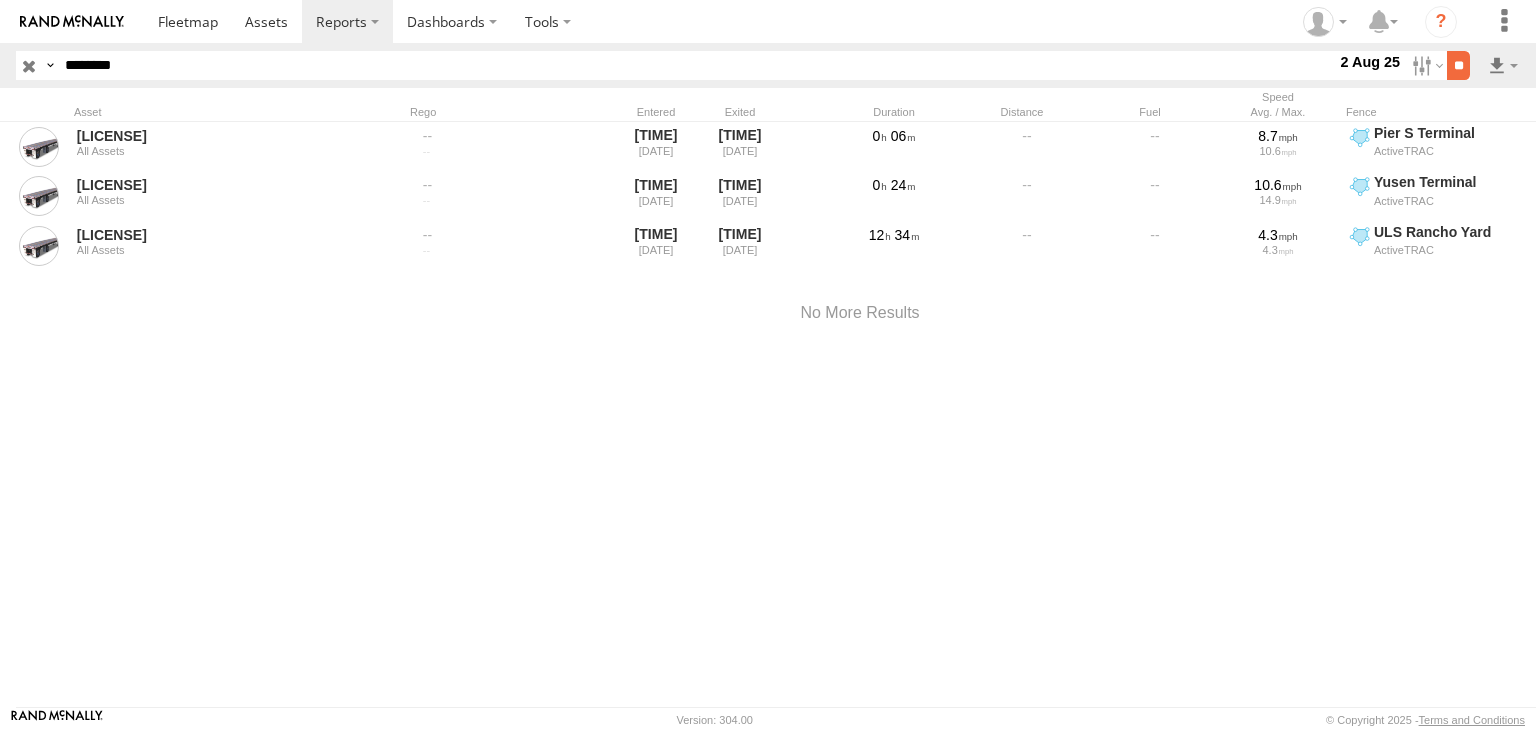 click on "**" at bounding box center (1458, 65) 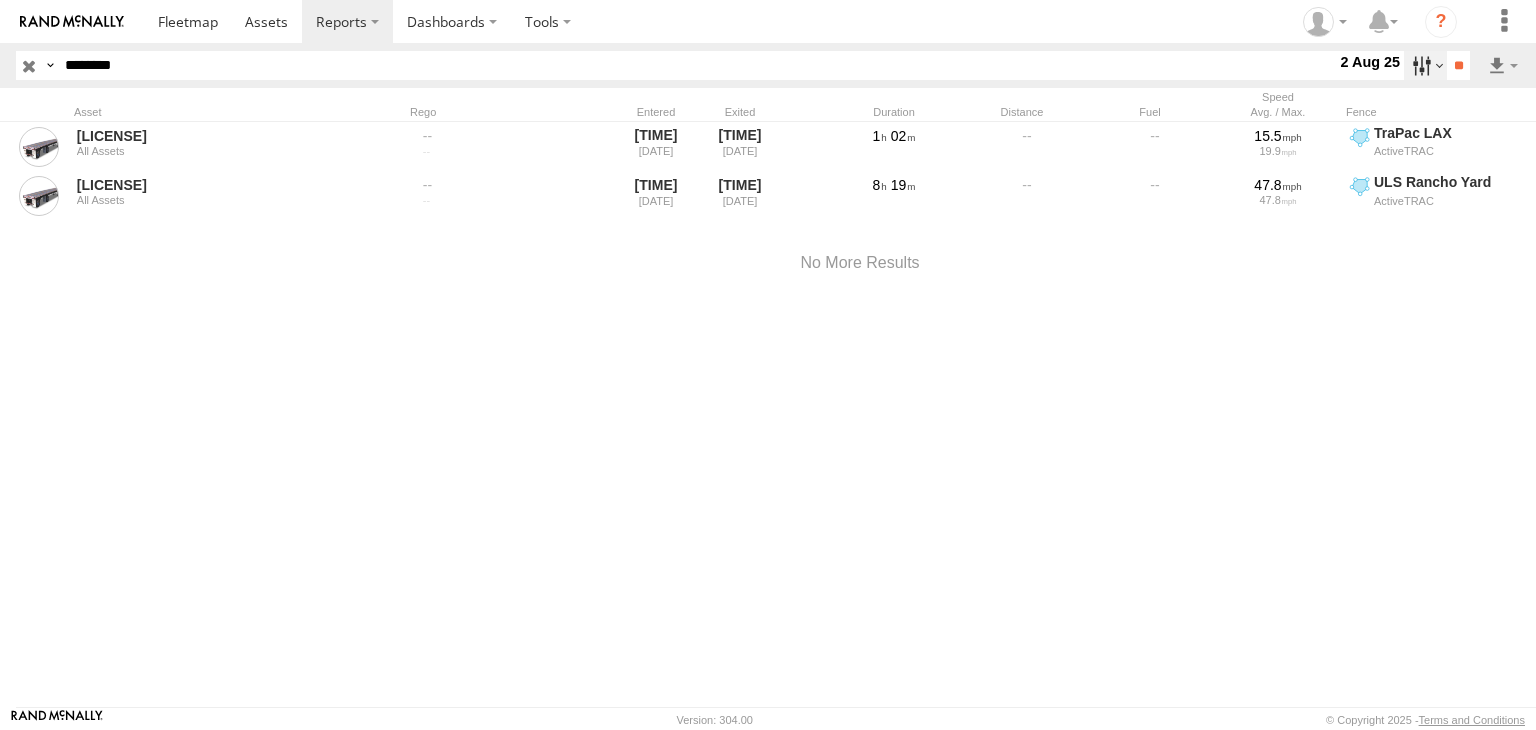 click at bounding box center [1425, 65] 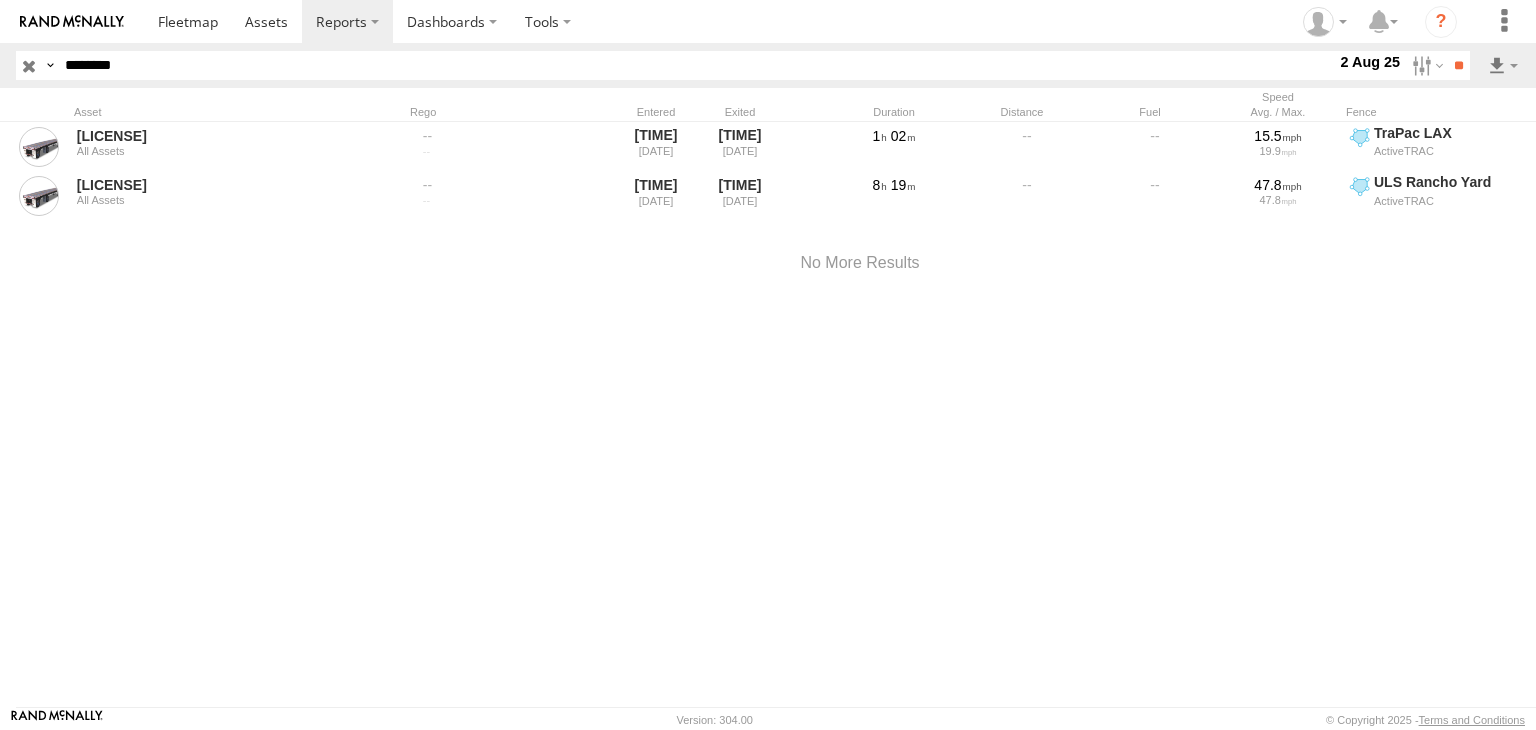 click at bounding box center (0, 0) 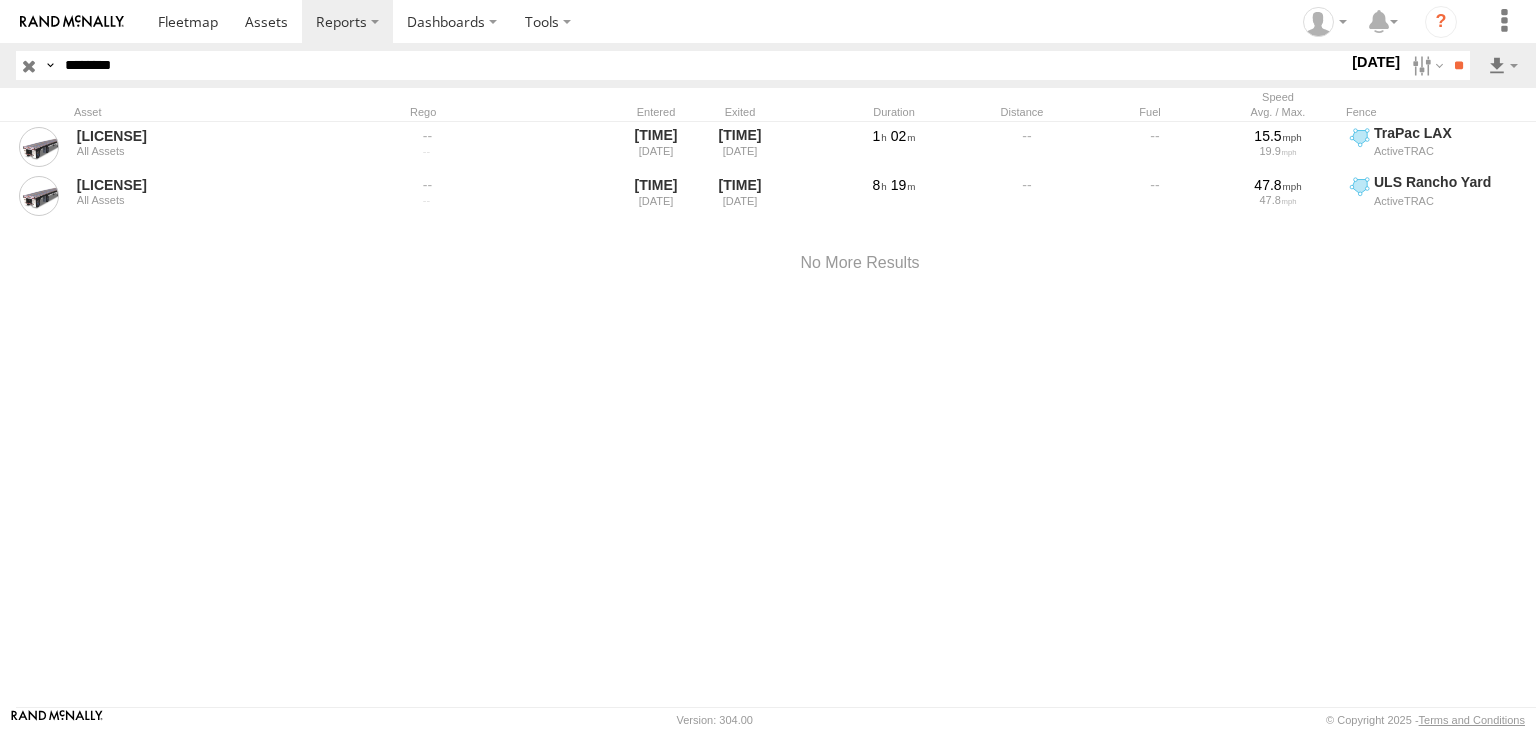 click at bounding box center [0, 0] 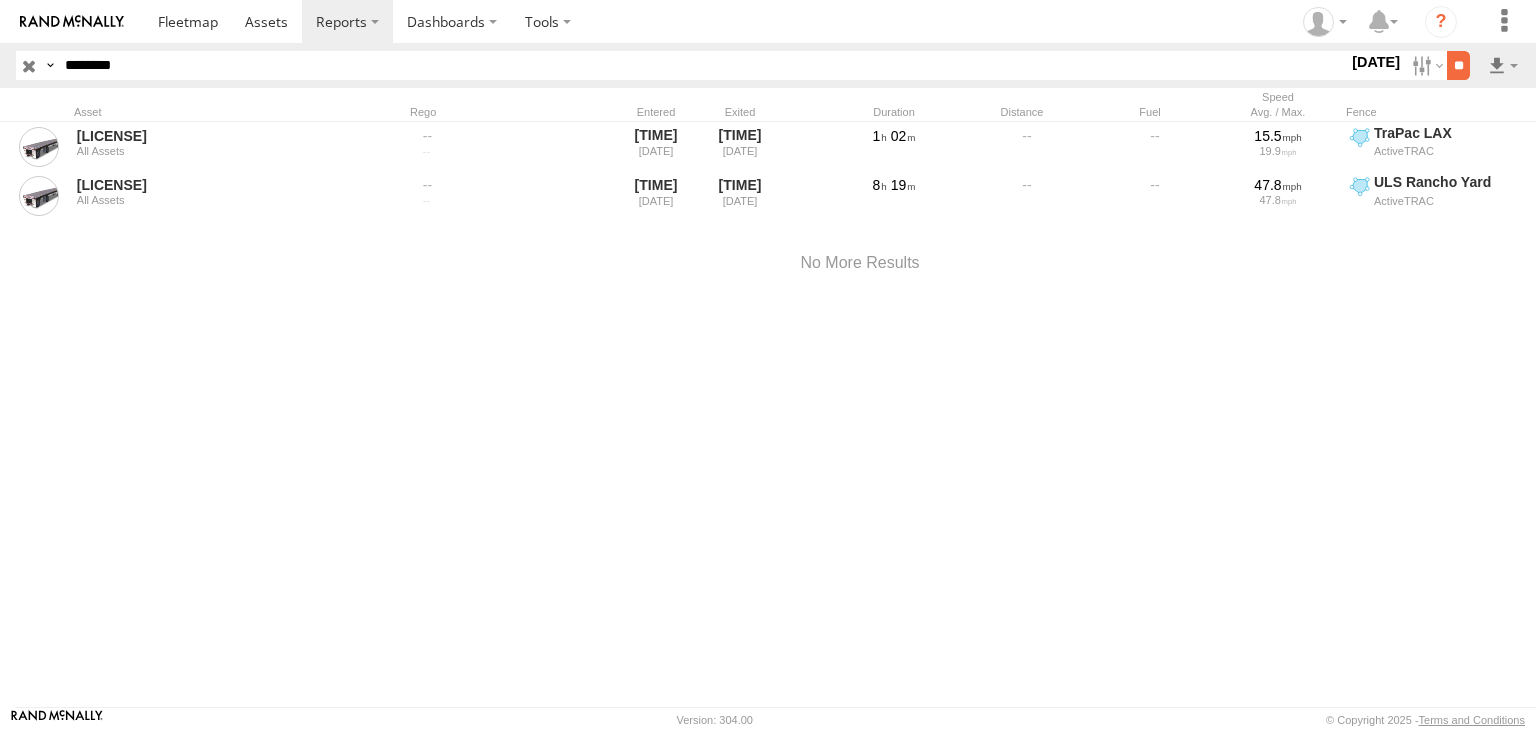 click on "**" at bounding box center [1458, 65] 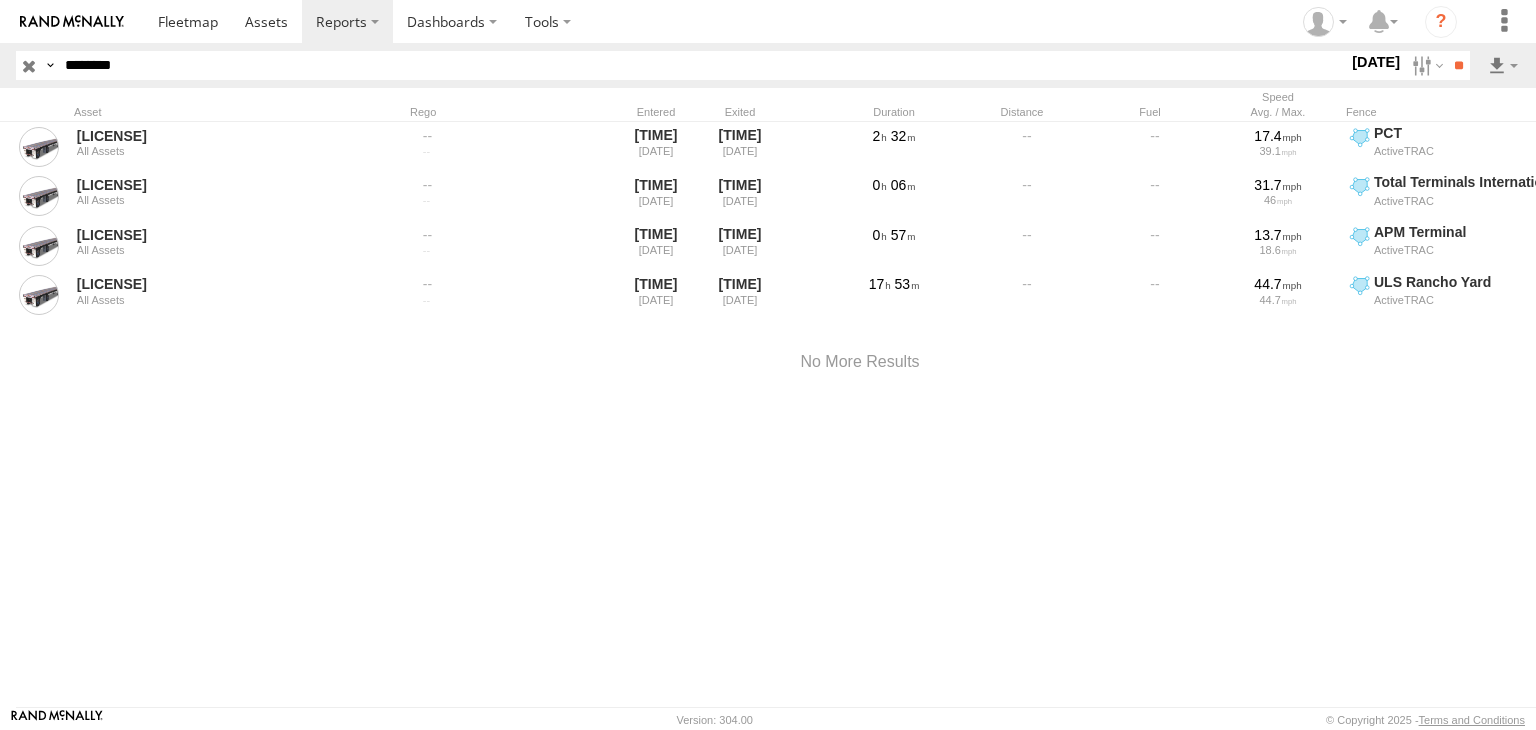 click at bounding box center [29, 65] 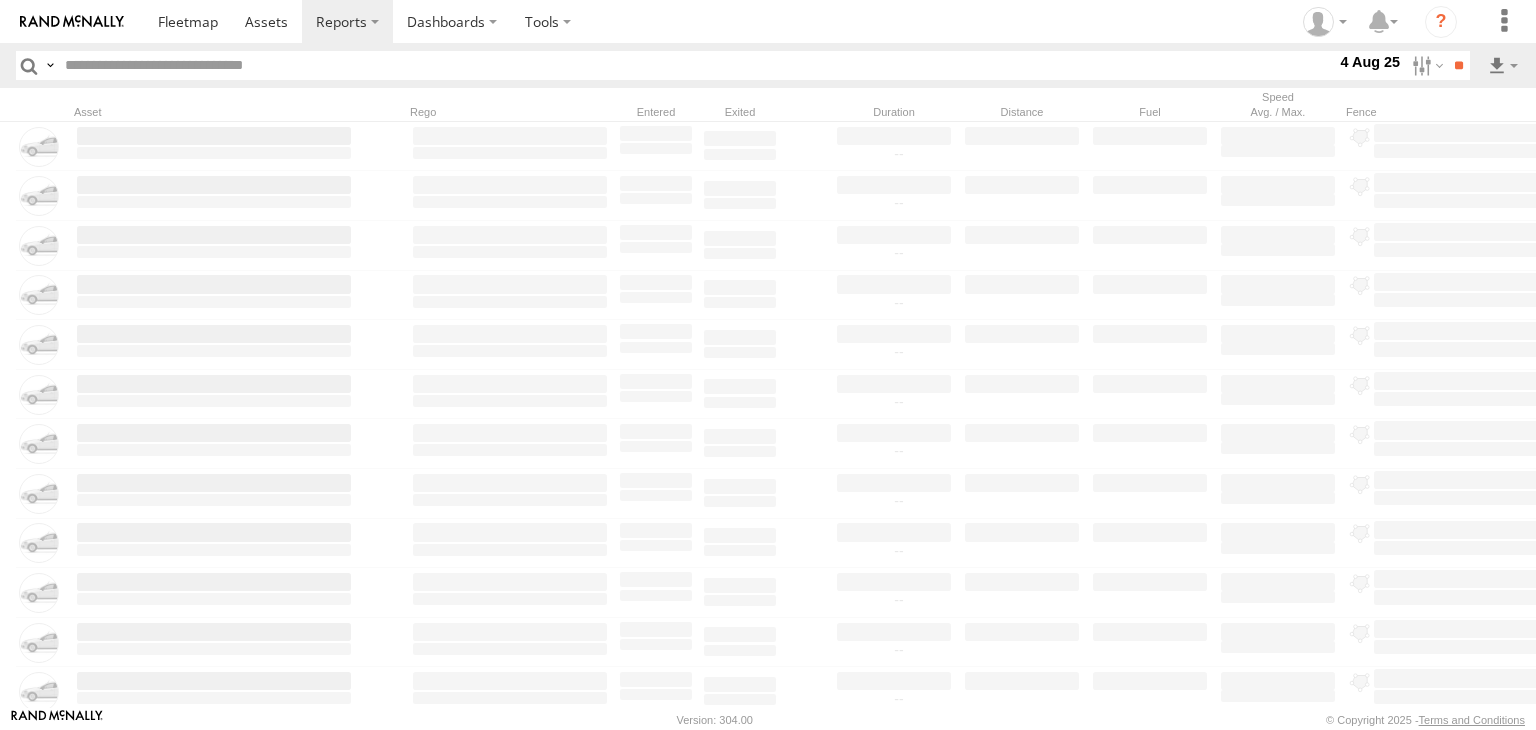 paste on "********" 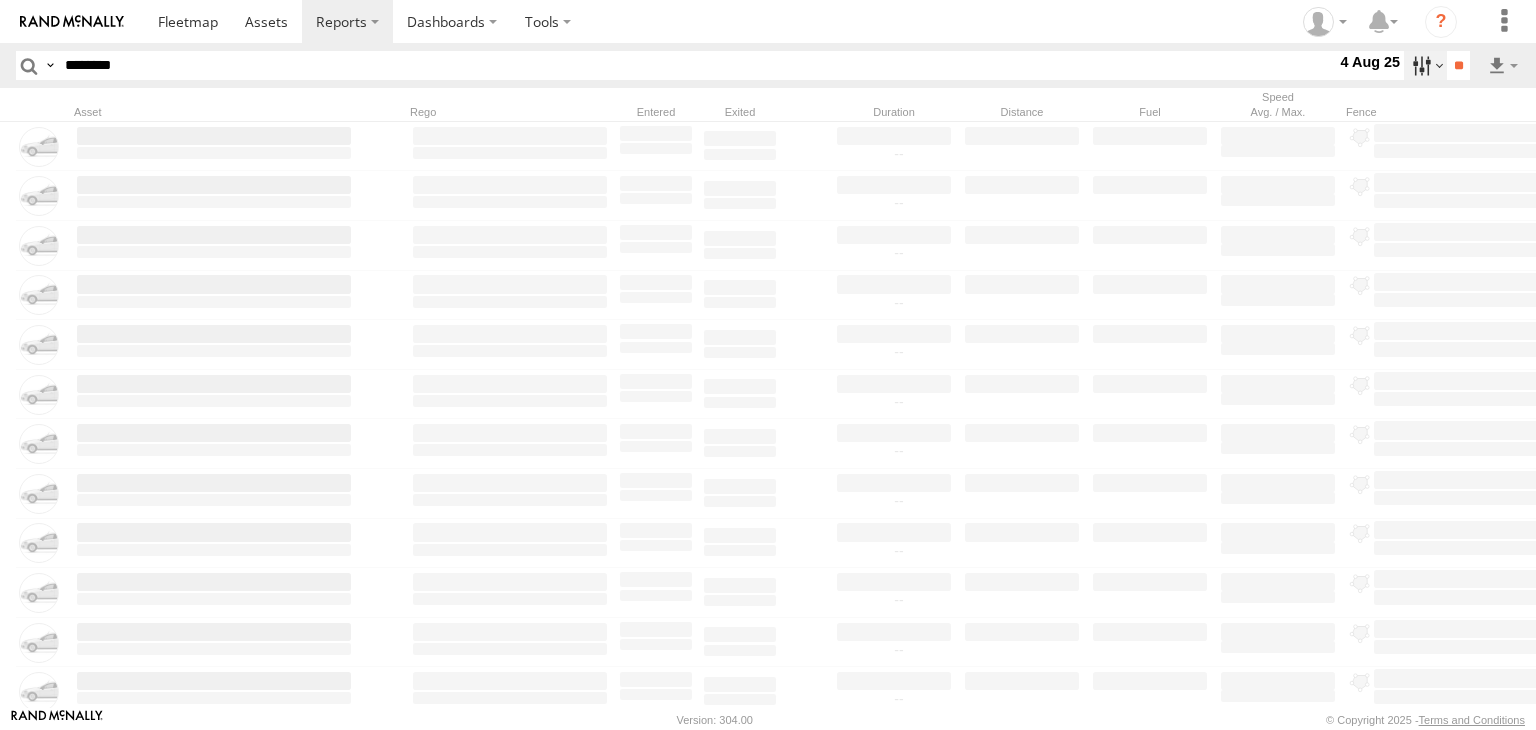 type on "********" 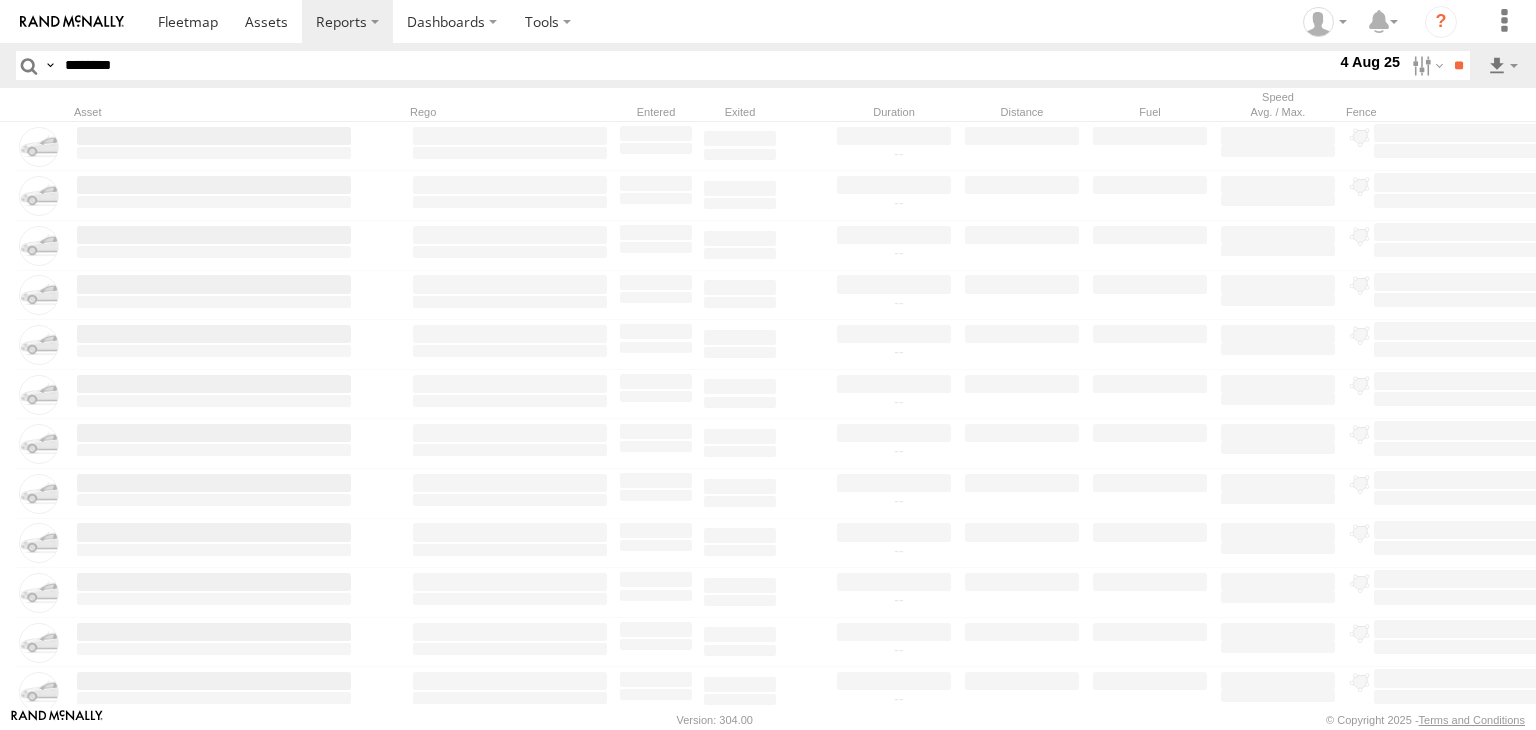 click at bounding box center [0, 0] 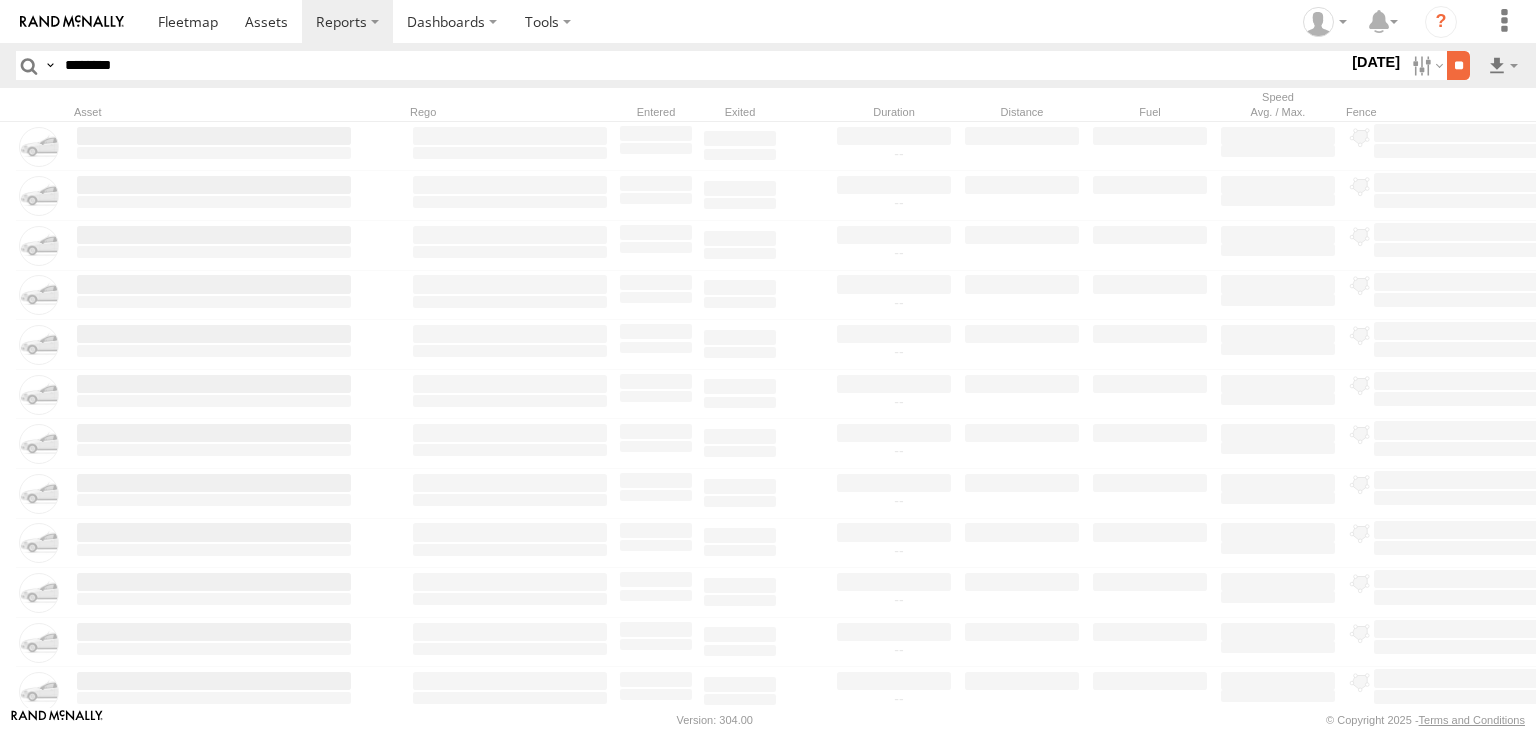 click on "**" at bounding box center (1458, 65) 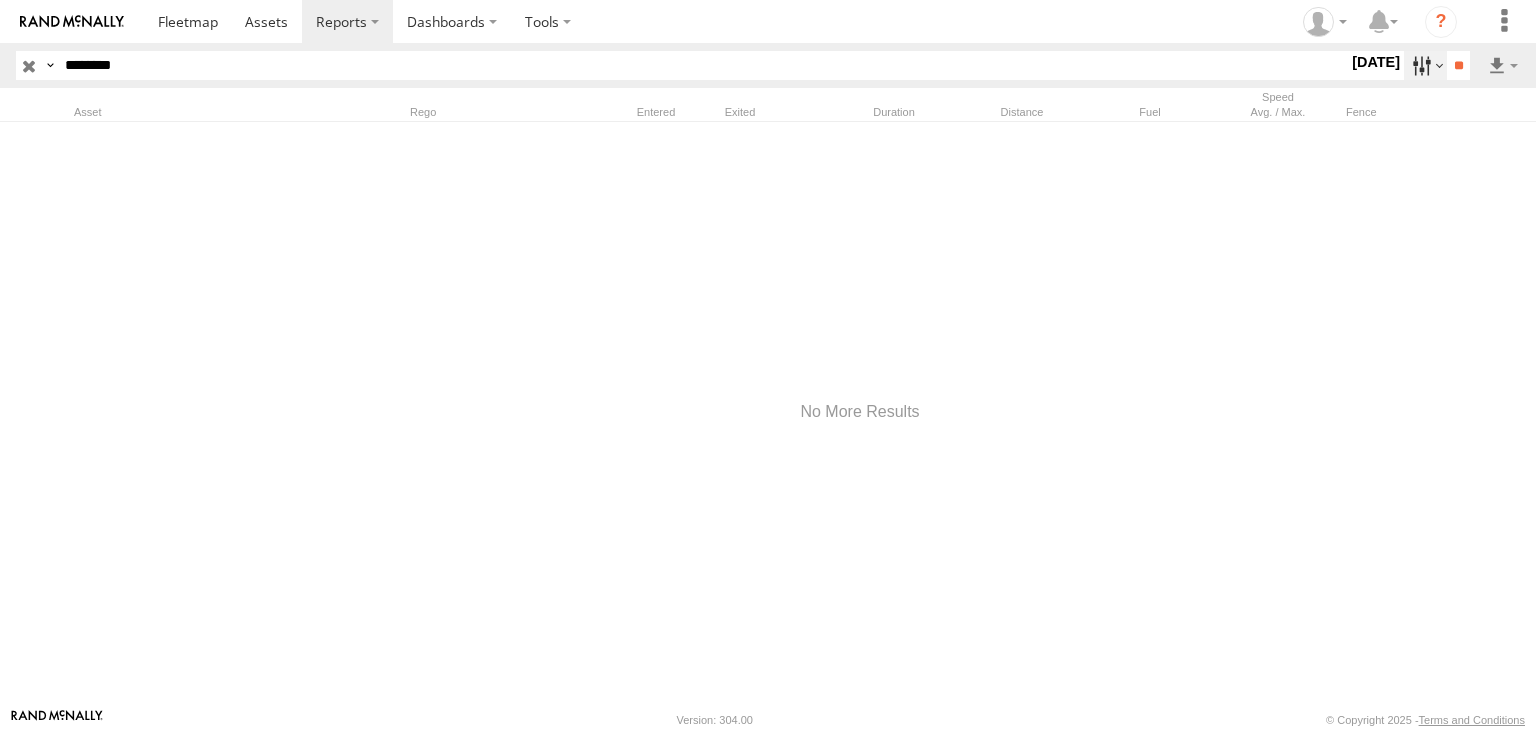 click at bounding box center [1425, 65] 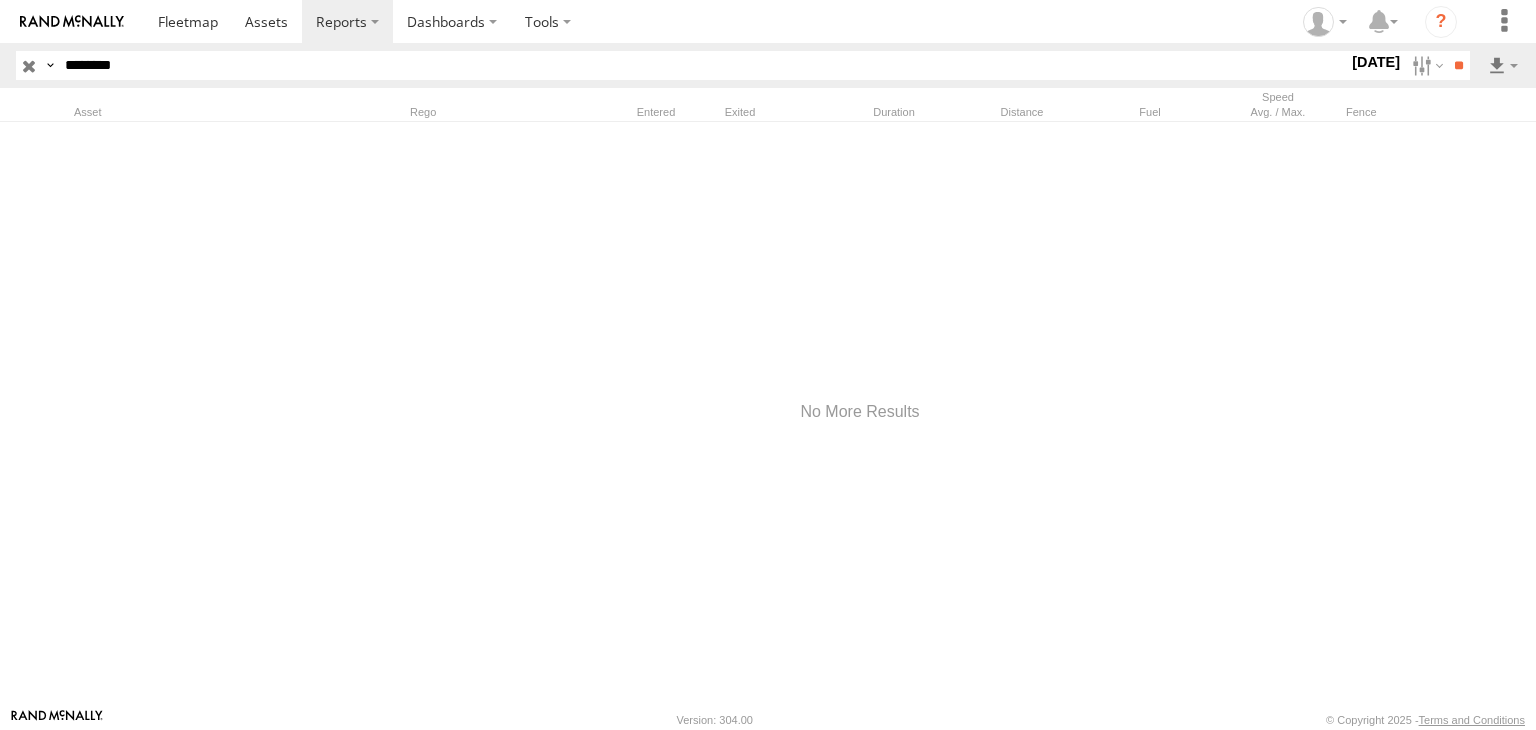 click at bounding box center (0, 0) 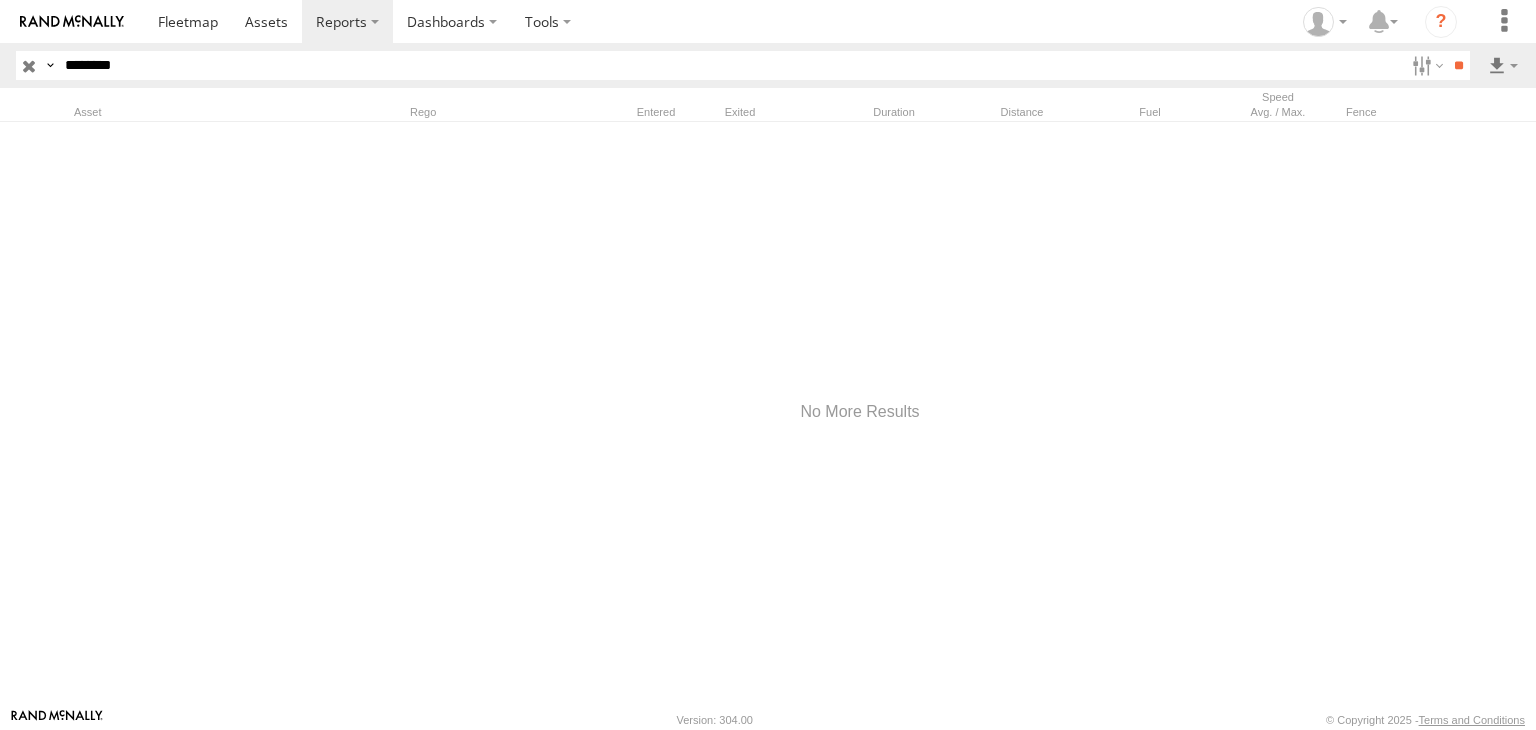 click at bounding box center (0, 0) 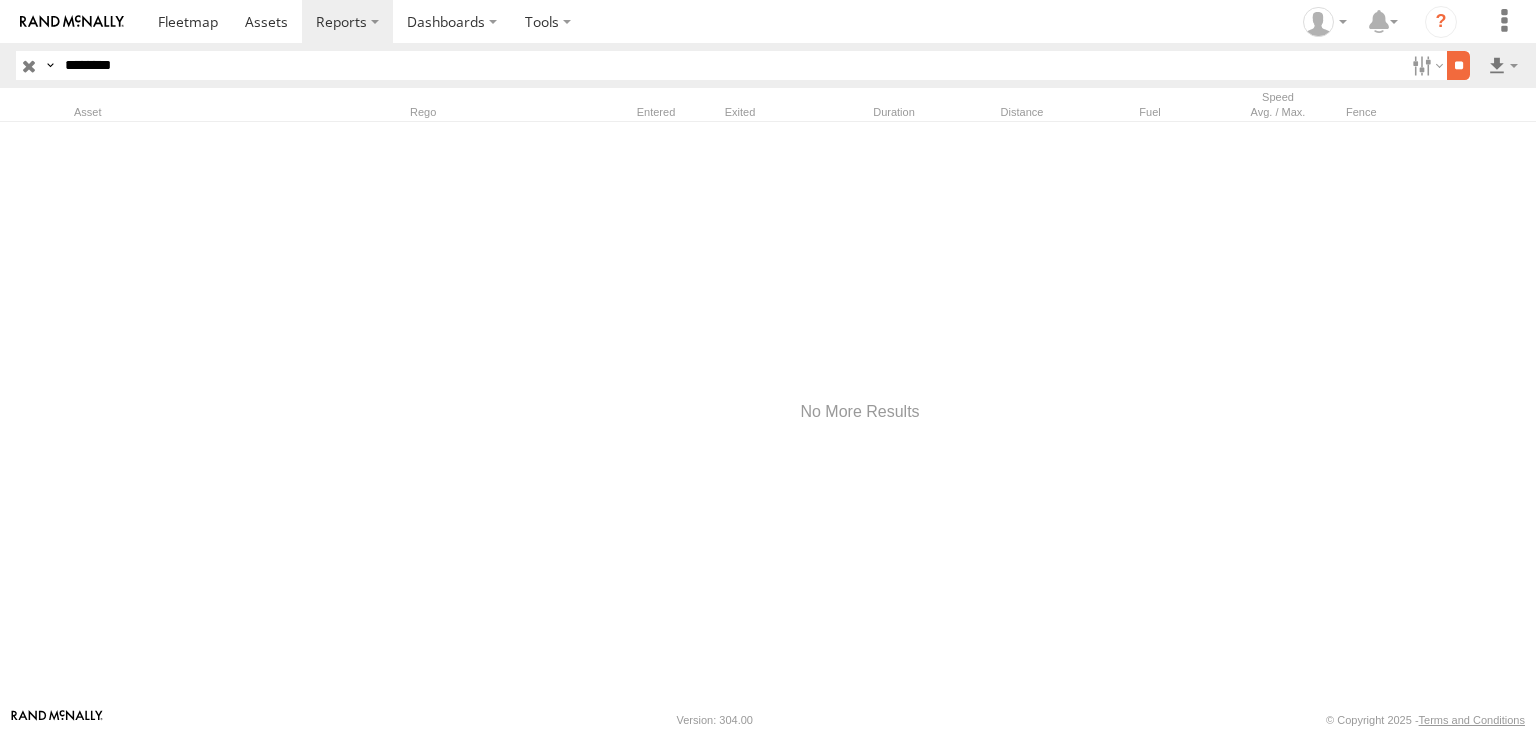 click on "**" at bounding box center (1458, 65) 